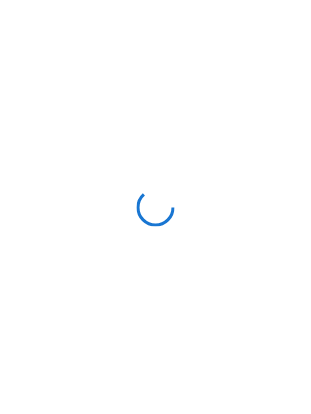scroll, scrollTop: 0, scrollLeft: 0, axis: both 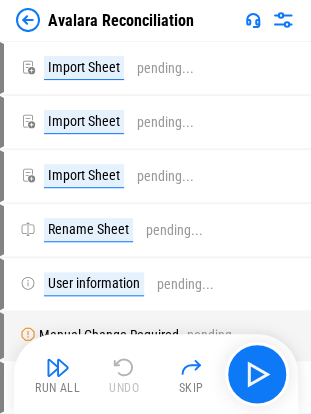 drag, startPoint x: 26, startPoint y: 32, endPoint x: 28, endPoint y: 18, distance: 14.142136 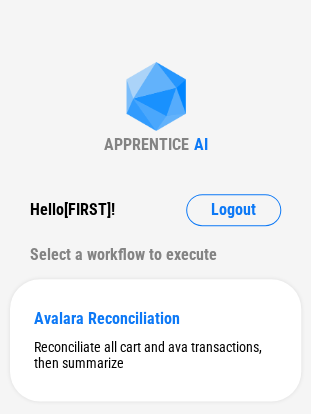 click on "APPRENTICE AI Hello [FIRST] ! Logout Select a workflow to execute Avalara Reconciliation Reconciliate all cart and ava transactions, then summarize" at bounding box center [155, 231] 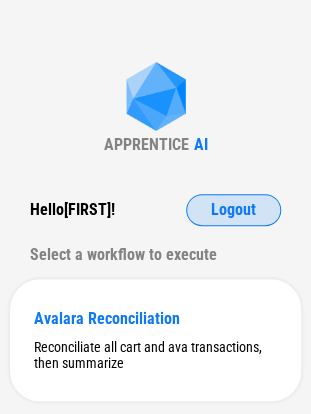 click on "Logout" at bounding box center (233, 210) 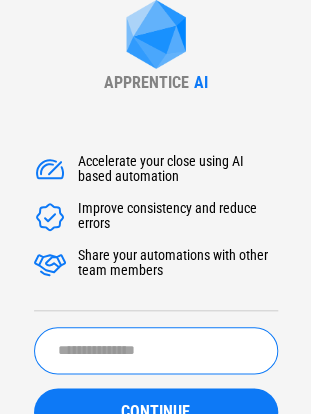 click at bounding box center (156, 350) 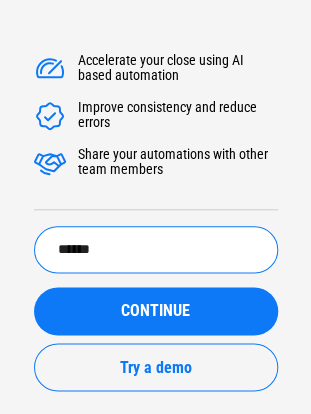 scroll, scrollTop: 103, scrollLeft: 0, axis: vertical 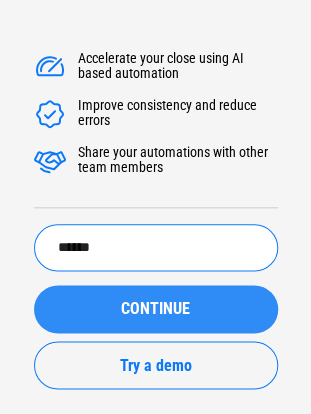 type on "******" 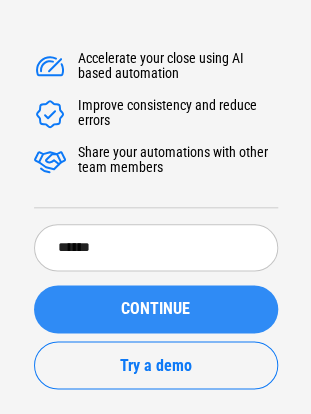 click on "CONTINUE" at bounding box center [155, 309] 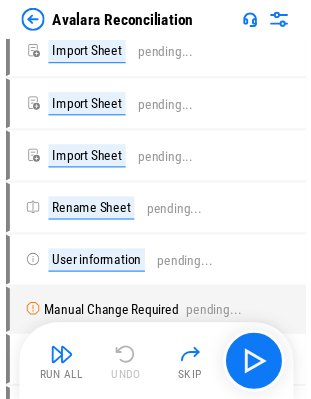 scroll, scrollTop: 0, scrollLeft: 0, axis: both 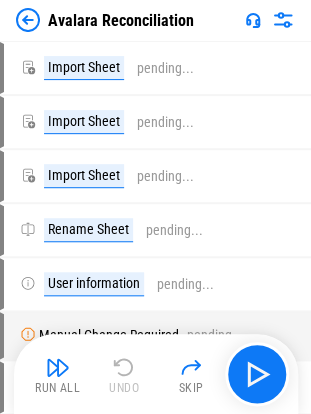 click on "Run All Undo Skip" at bounding box center (158, 374) 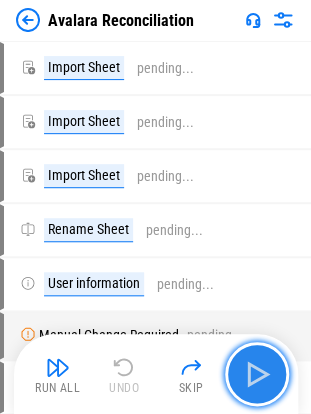 click at bounding box center [257, 374] 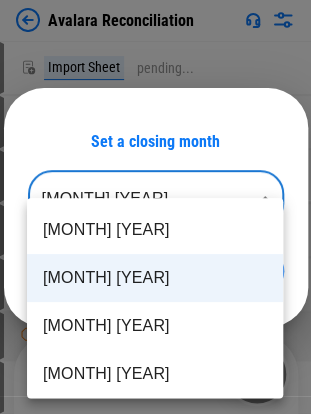 click on "Avalara reconciliation [ENTITY] start.xlsx Add Sheet pending..." at bounding box center (155, 207) 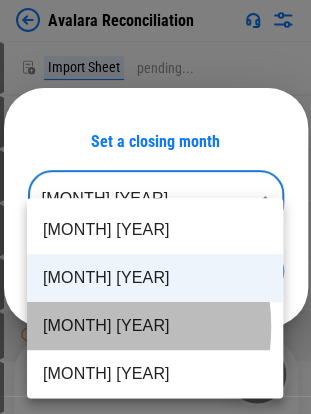 click on "[MONTH] [YEAR]" at bounding box center (155, 326) 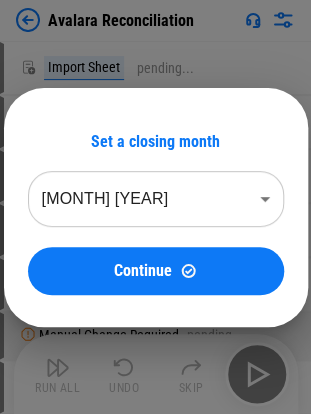 click on "Continue" at bounding box center [143, 271] 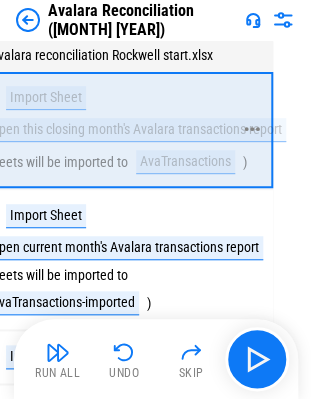 scroll, scrollTop: 0, scrollLeft: 0, axis: both 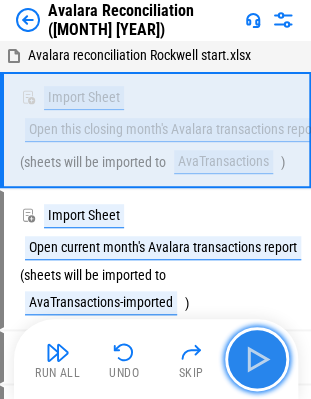 click at bounding box center [257, 359] 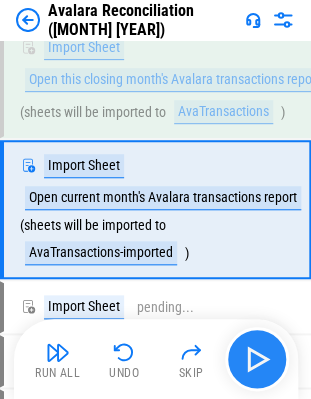 scroll, scrollTop: 58, scrollLeft: 0, axis: vertical 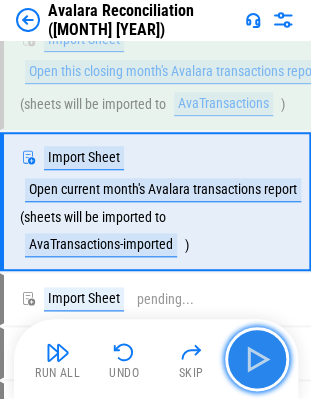 click at bounding box center [257, 359] 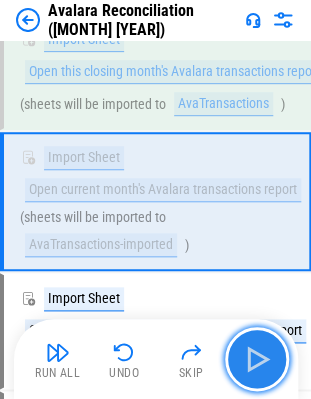 click at bounding box center [257, 359] 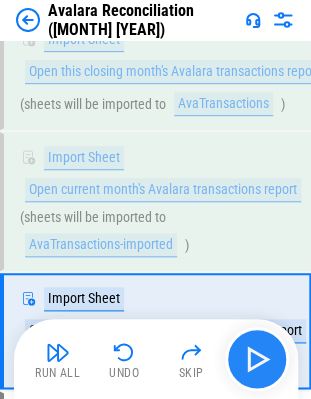 scroll, scrollTop: 187, scrollLeft: 0, axis: vertical 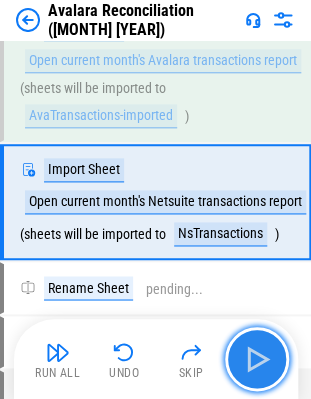 click at bounding box center [257, 359] 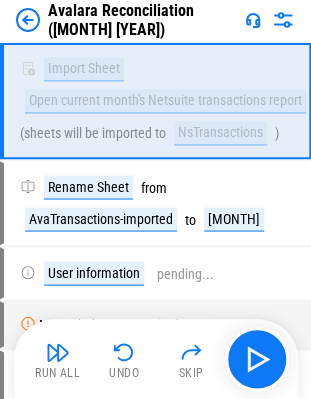 scroll, scrollTop: 289, scrollLeft: 0, axis: vertical 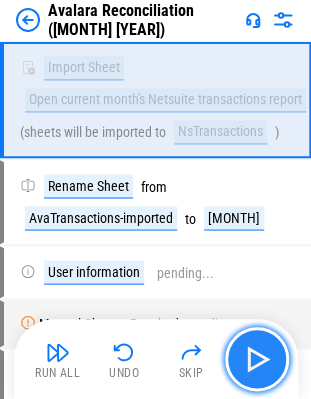 click at bounding box center (257, 359) 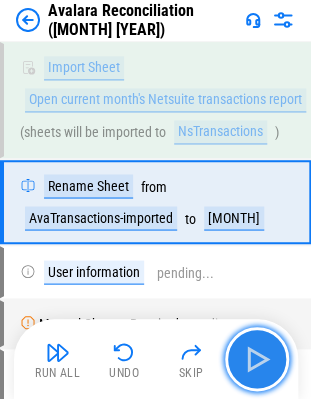 click at bounding box center (257, 359) 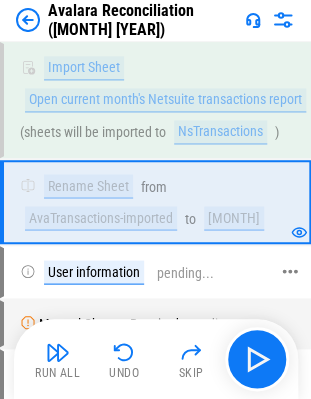 scroll, scrollTop: 391, scrollLeft: 0, axis: vertical 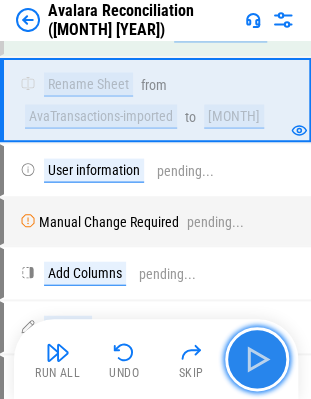 click at bounding box center (257, 359) 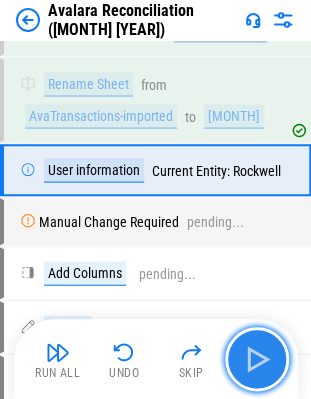 click at bounding box center [257, 359] 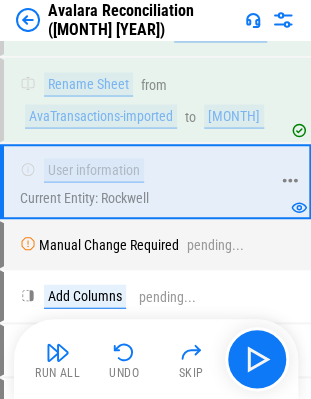 click on "User information Current Entity: [ENTITY]" at bounding box center (144, 181) 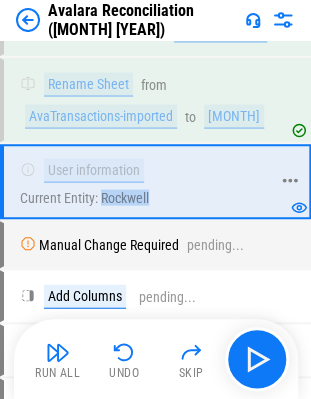 click on "User information Current Entity: [ENTITY]" at bounding box center [144, 181] 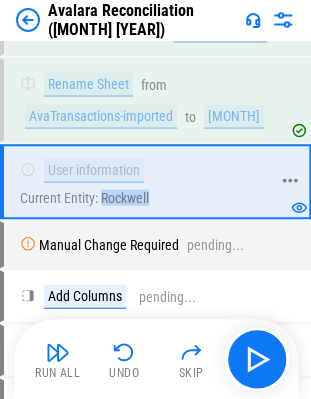 click on "User information Current Entity: [ENTITY]" at bounding box center (144, 181) 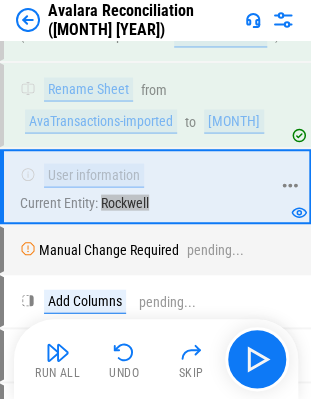 scroll, scrollTop: 436, scrollLeft: 0, axis: vertical 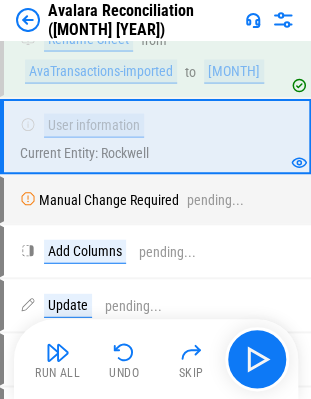 click on "User information Current Entity: [ENTITY]" at bounding box center (155, 136) 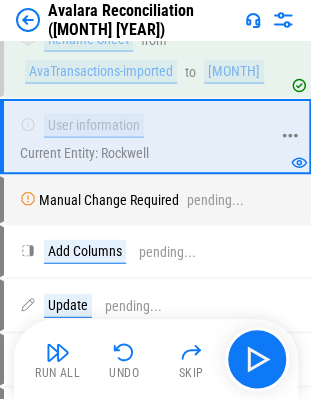 click on "User information Current Entity: [ENTITY]" at bounding box center [144, 136] 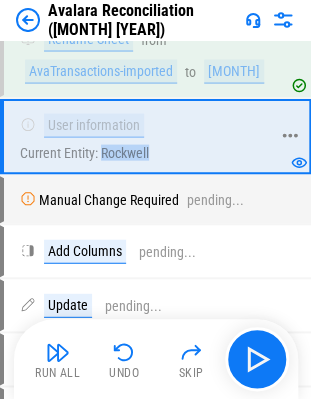 click on "User information Current Entity: [ENTITY]" at bounding box center [144, 136] 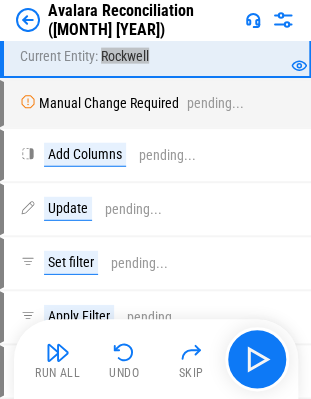 scroll, scrollTop: 533, scrollLeft: 0, axis: vertical 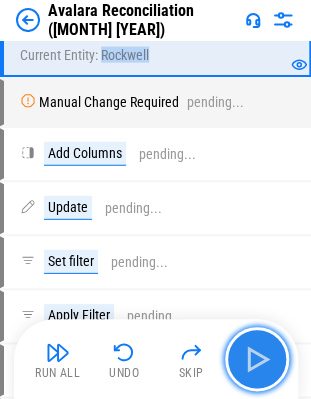 click at bounding box center (257, 359) 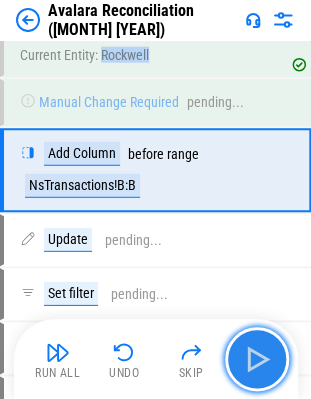 click at bounding box center (257, 359) 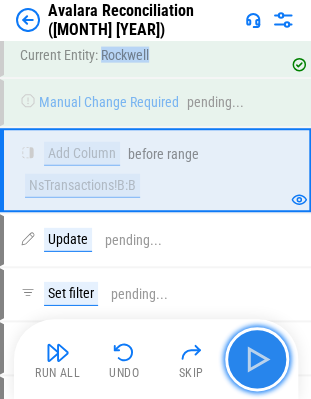 click at bounding box center (257, 359) 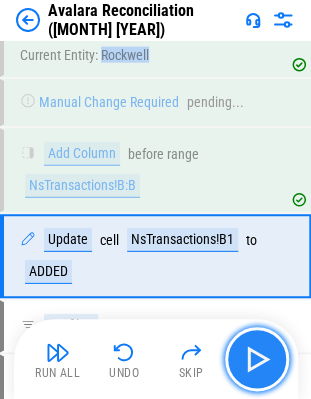 click at bounding box center (257, 359) 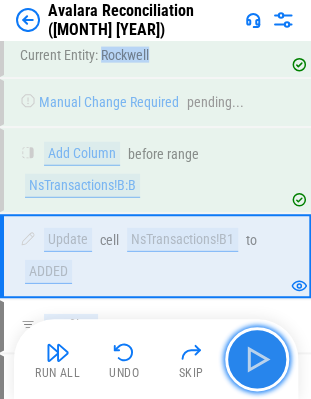 click at bounding box center [257, 359] 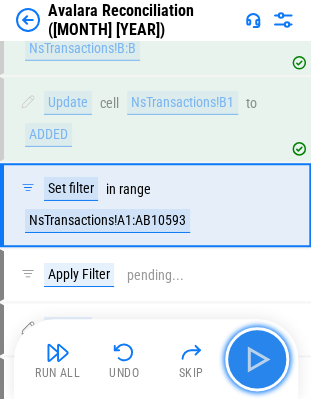 scroll, scrollTop: 670, scrollLeft: 0, axis: vertical 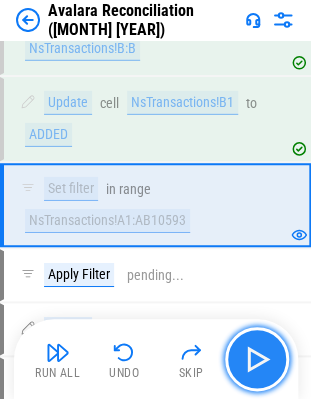 click at bounding box center [257, 359] 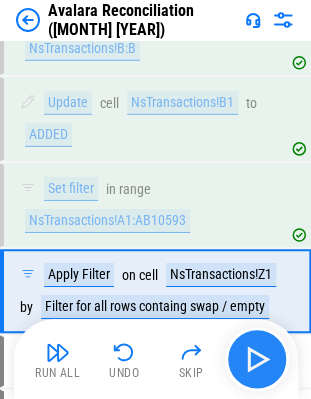 scroll, scrollTop: 756, scrollLeft: 0, axis: vertical 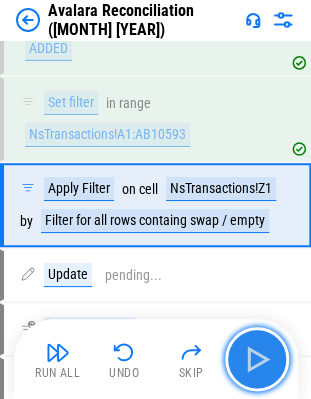 click at bounding box center [257, 359] 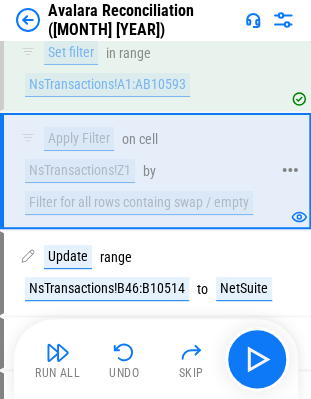 scroll, scrollTop: 808, scrollLeft: 0, axis: vertical 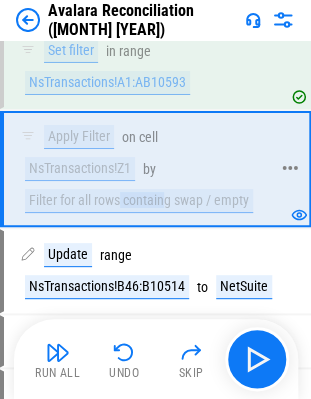 drag, startPoint x: 123, startPoint y: 196, endPoint x: 169, endPoint y: 196, distance: 46 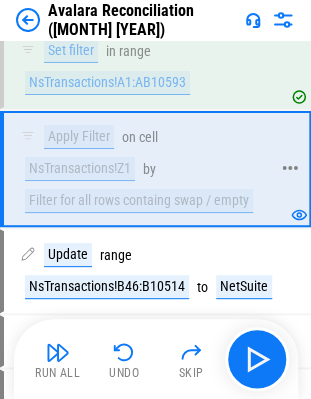 click on "Filter for all rows containg swap / empty" at bounding box center (139, 201) 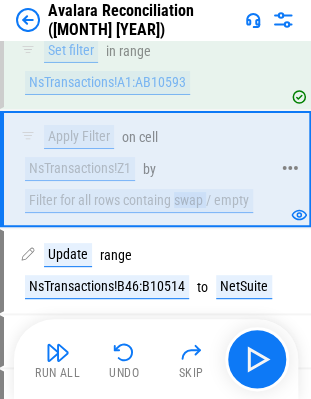 click on "Filter for all rows containg swap / empty" at bounding box center (139, 201) 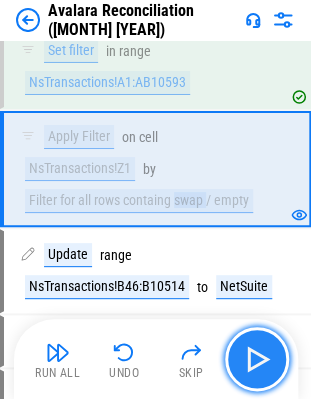 click at bounding box center [257, 359] 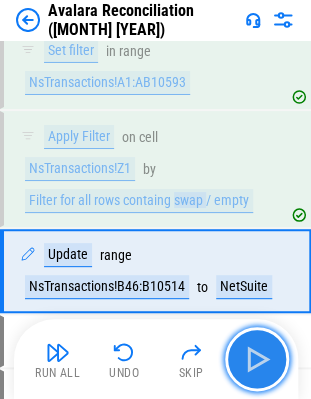 click at bounding box center [257, 359] 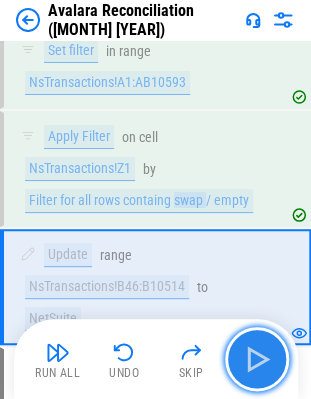 click at bounding box center (257, 359) 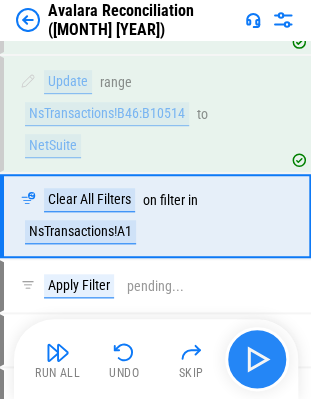 scroll, scrollTop: 990, scrollLeft: 0, axis: vertical 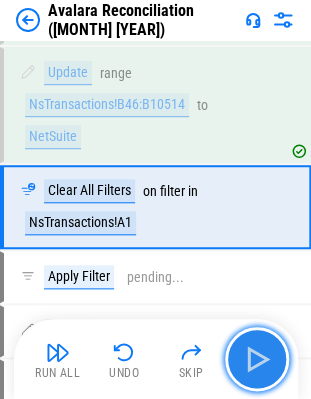click at bounding box center (257, 359) 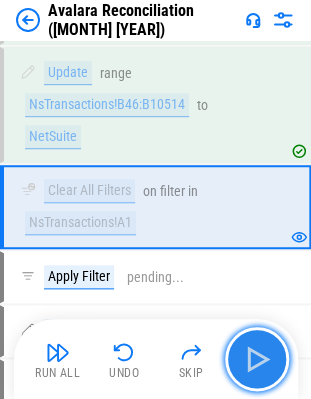 click at bounding box center [257, 359] 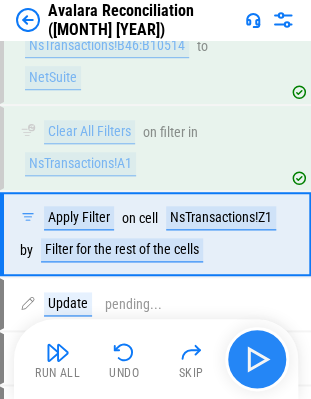 scroll, scrollTop: 1075, scrollLeft: 0, axis: vertical 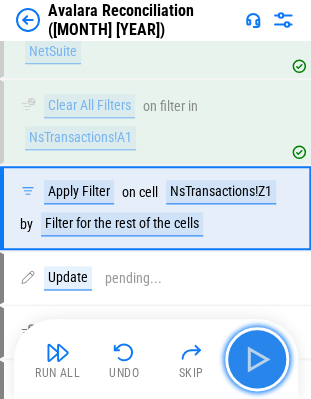 click at bounding box center (257, 359) 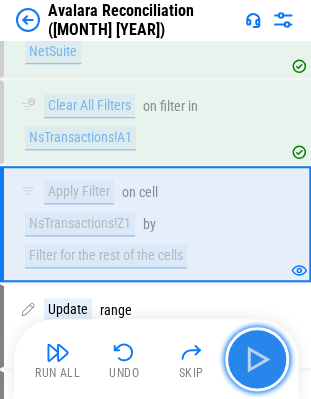 click at bounding box center (257, 359) 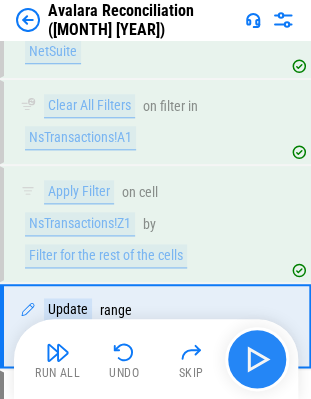 scroll, scrollTop: 1192, scrollLeft: 0, axis: vertical 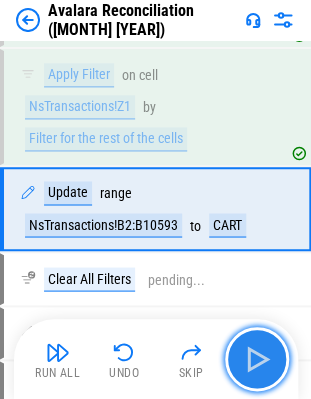click at bounding box center (257, 359) 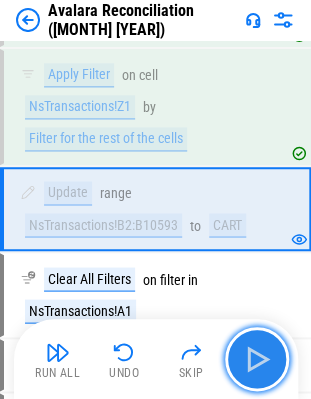 click at bounding box center (257, 359) 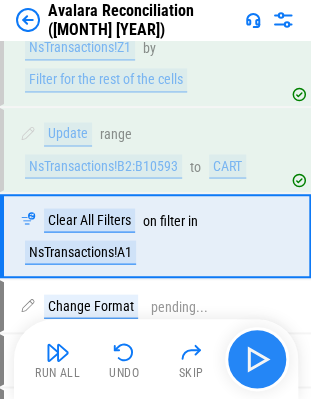 scroll, scrollTop: 1277, scrollLeft: 0, axis: vertical 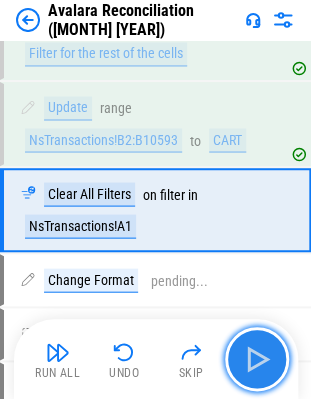 click at bounding box center (257, 359) 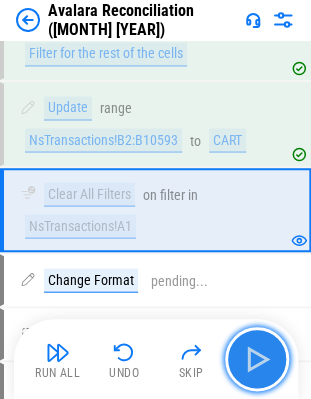 click at bounding box center [257, 359] 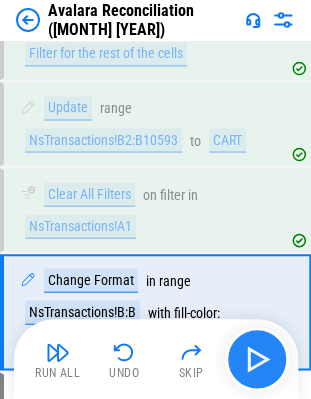 scroll, scrollTop: 1378, scrollLeft: 0, axis: vertical 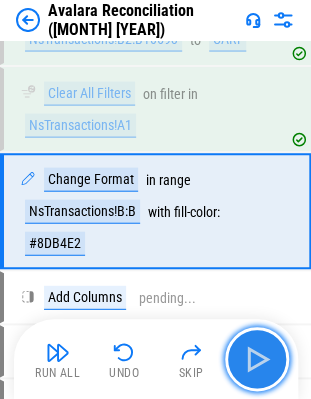 click at bounding box center [257, 359] 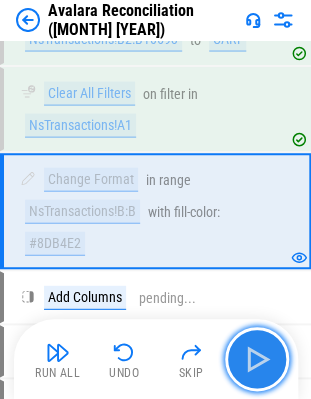 click at bounding box center (257, 359) 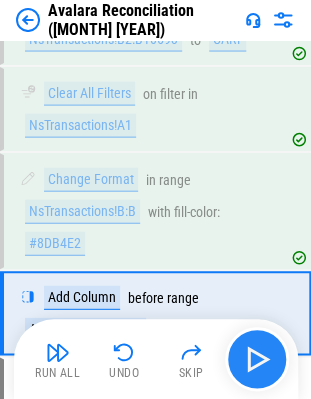 scroll, scrollTop: 1480, scrollLeft: 0, axis: vertical 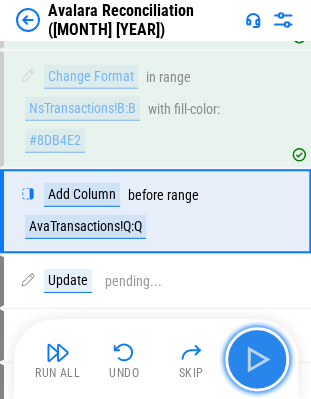 click at bounding box center (257, 359) 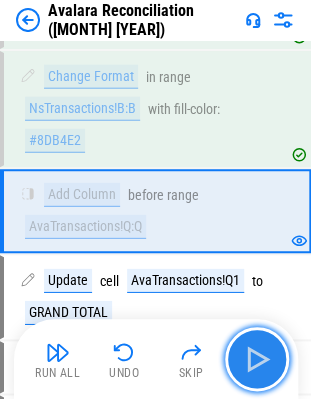 click at bounding box center [257, 359] 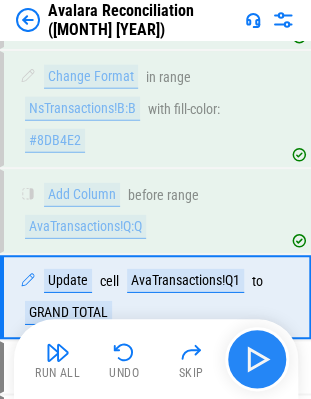 scroll, scrollTop: 1565, scrollLeft: 0, axis: vertical 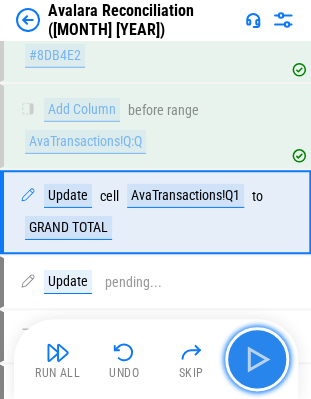 click at bounding box center [257, 359] 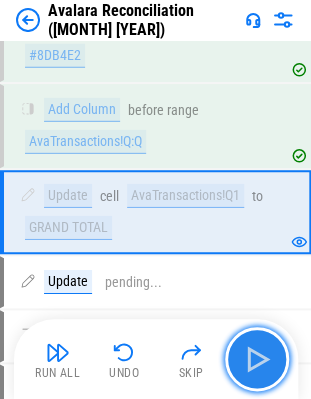 click at bounding box center [257, 359] 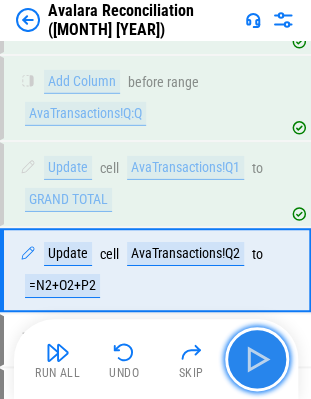 click at bounding box center (257, 359) 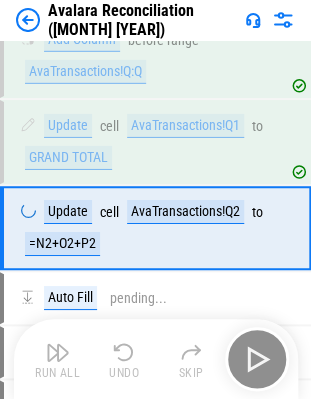 click on "Run All Undo Skip" at bounding box center (158, 359) 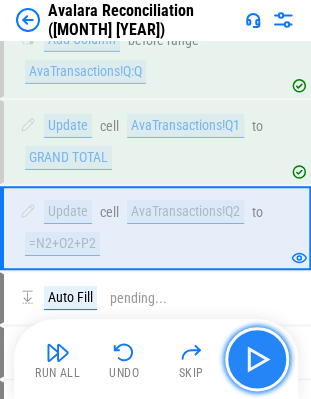 click at bounding box center (257, 359) 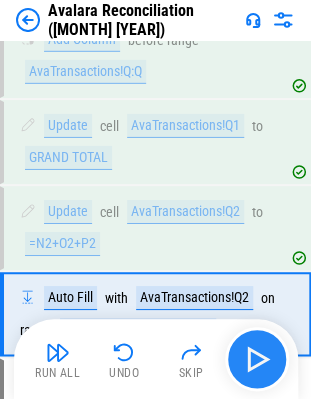 click on "Run All Undo Skip" at bounding box center (158, 359) 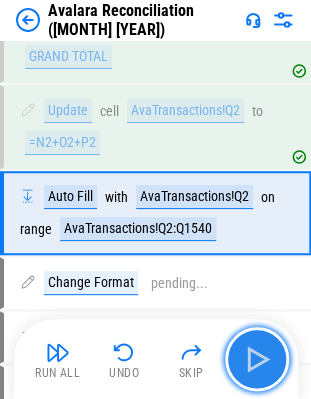 click at bounding box center [257, 359] 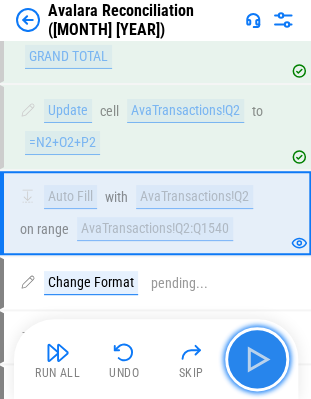 click at bounding box center [257, 359] 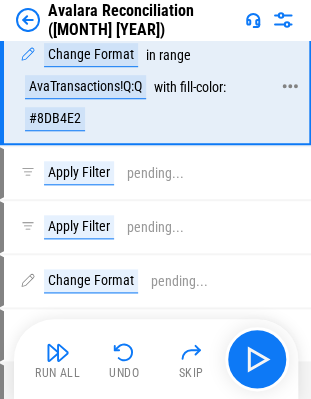 scroll, scrollTop: 1966, scrollLeft: 0, axis: vertical 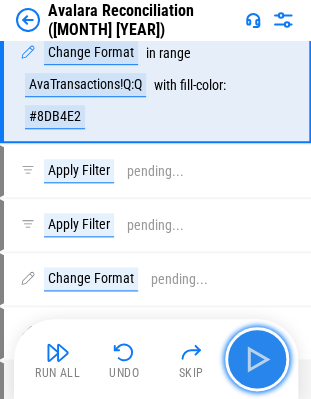 click at bounding box center [257, 359] 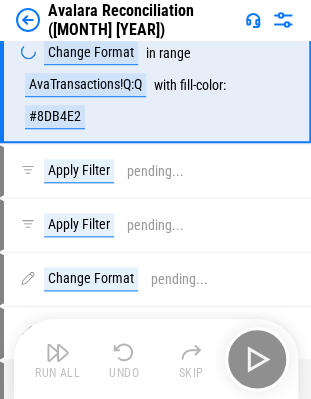 click on "Run All Undo Skip" at bounding box center [158, 359] 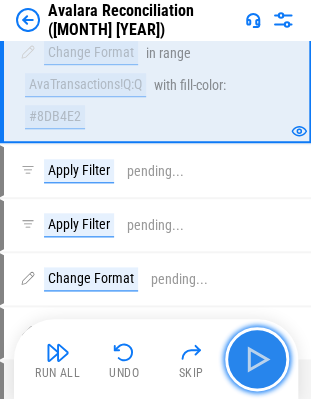 click at bounding box center [257, 359] 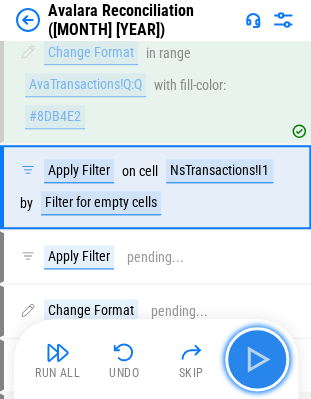click at bounding box center [257, 359] 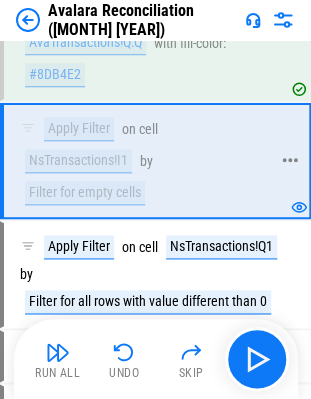 scroll, scrollTop: 2014, scrollLeft: 0, axis: vertical 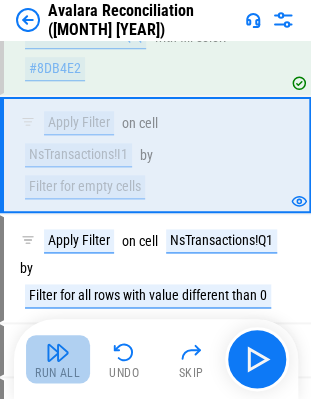 click on "Run All" at bounding box center (57, 373) 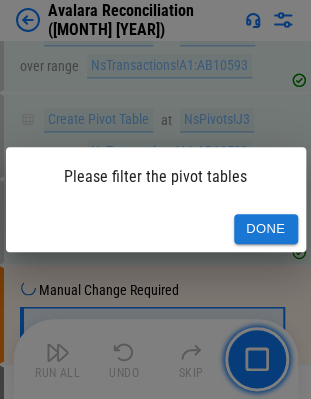 scroll, scrollTop: 3143, scrollLeft: 0, axis: vertical 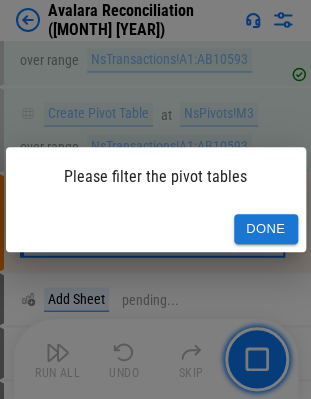 click on "Done" at bounding box center [266, 229] 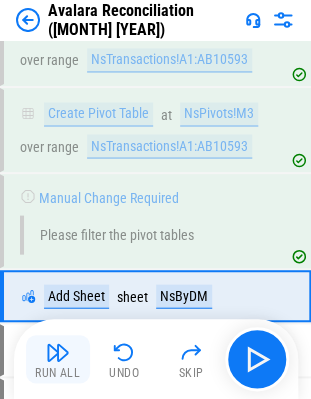 drag, startPoint x: 42, startPoint y: 384, endPoint x: 56, endPoint y: 366, distance: 22.803509 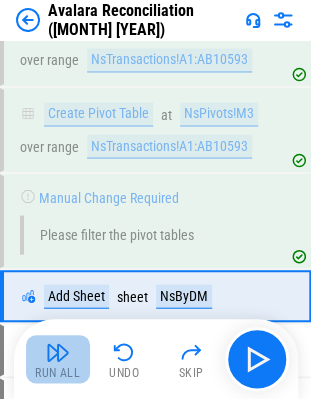 click on "Run All" at bounding box center [57, 373] 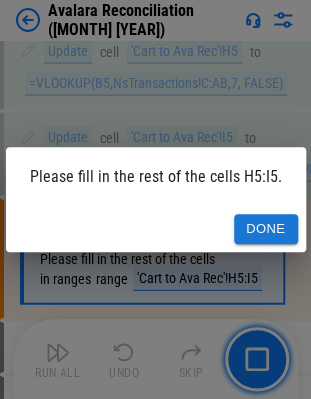 scroll, scrollTop: 5168, scrollLeft: 0, axis: vertical 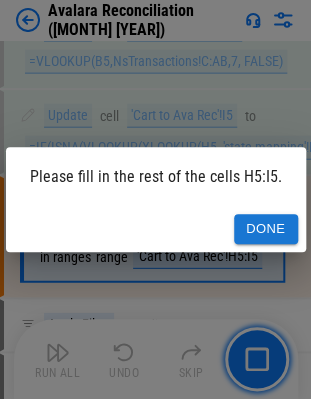 click on "Done" at bounding box center (266, 229) 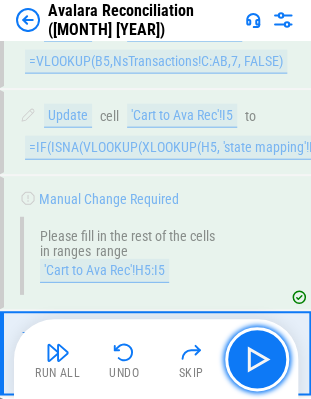 scroll, scrollTop: 5284, scrollLeft: 0, axis: vertical 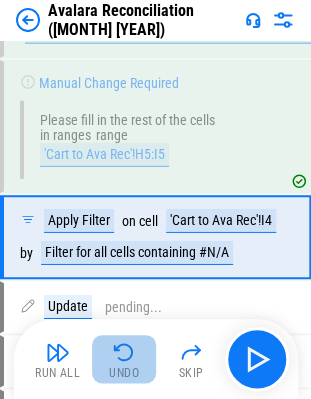 click on "Undo" at bounding box center (124, 373) 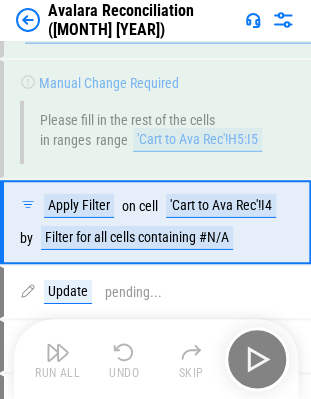 click on "Run All Undo Skip" at bounding box center (158, 359) 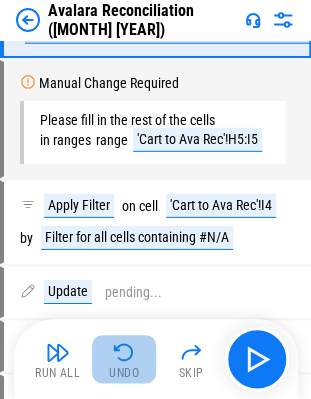 click on "Undo" at bounding box center [124, 373] 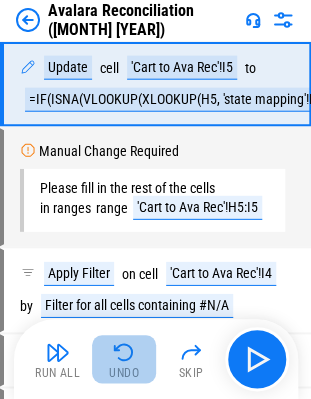 click on "Run All Undo Skip" at bounding box center [158, 359] 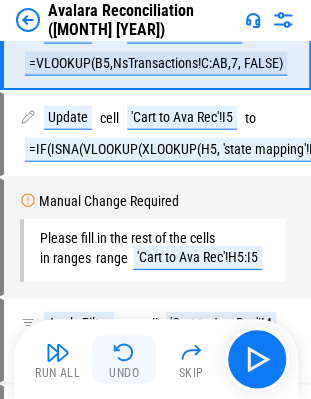 click on "Undo" at bounding box center [124, 373] 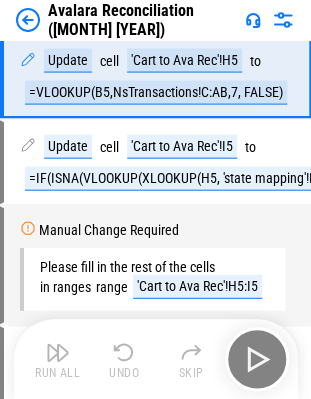 click on "Run All Undo Skip" at bounding box center [158, 359] 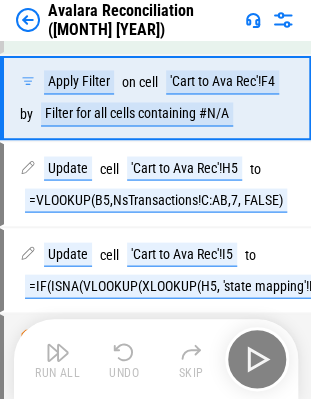 click on "Run All Undo Skip" at bounding box center (158, 359) 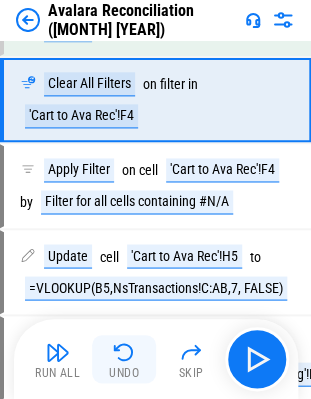 click on "Undo" at bounding box center (124, 373) 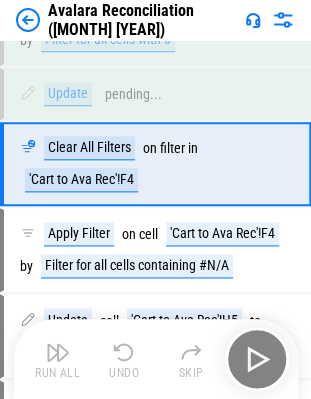 click on "Run All Undo Skip" at bounding box center (158, 359) 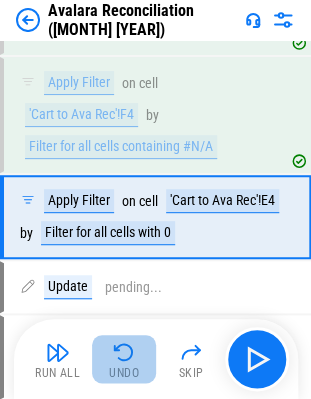 click on "Undo" at bounding box center (124, 373) 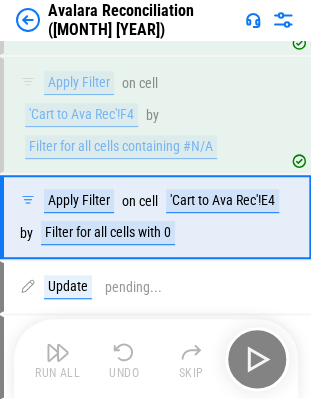 click on "Run All Undo Skip" at bounding box center (158, 359) 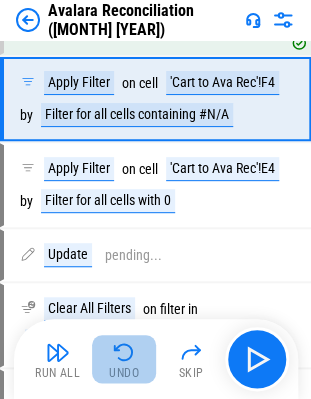 click on "Undo" at bounding box center (124, 373) 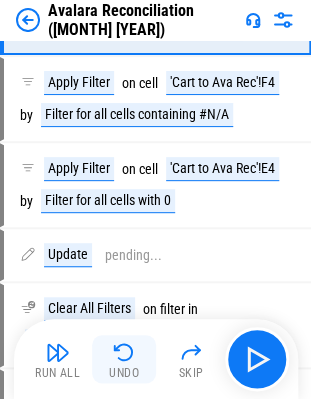 scroll, scrollTop: 4460, scrollLeft: 0, axis: vertical 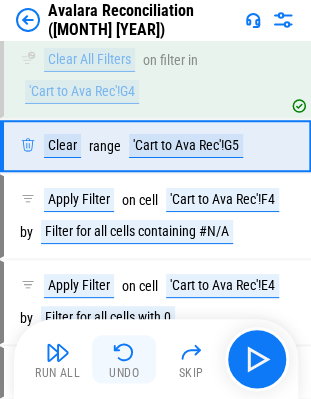 click on "Undo" at bounding box center [124, 373] 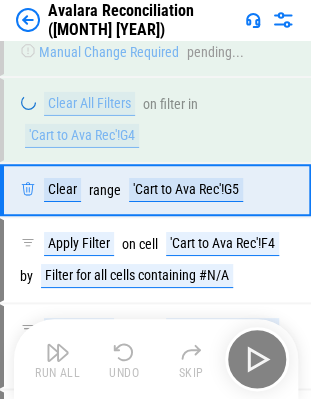click on "Run All Undo Skip" at bounding box center [158, 359] 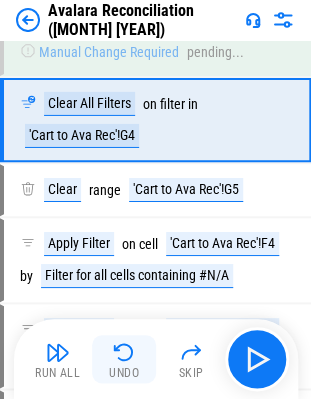 click on "Run All Undo Skip" at bounding box center (158, 359) 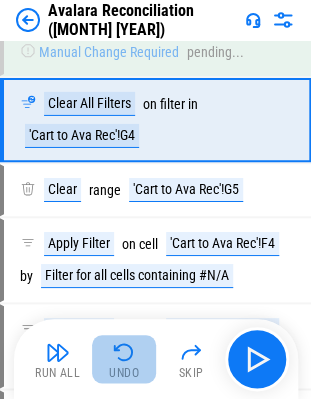click on "Undo" at bounding box center [124, 373] 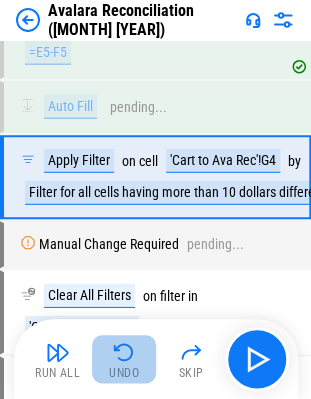 click on "Undo" at bounding box center (124, 373) 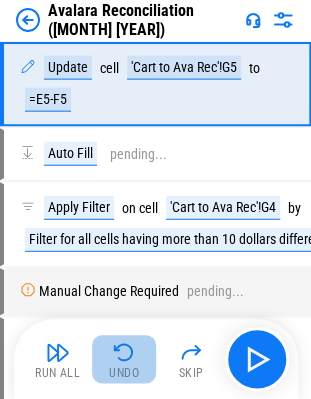 click on "Undo" at bounding box center (124, 373) 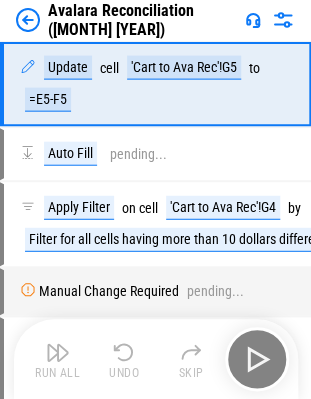 click on "Run All Undo Skip" at bounding box center (158, 359) 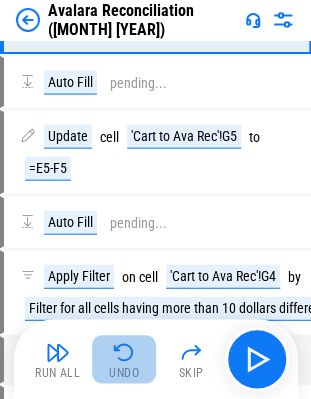click on "Undo" at bounding box center (124, 373) 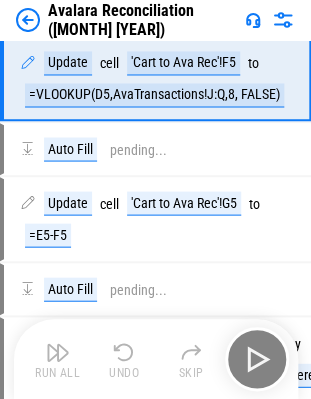 click on "Run All Undo Skip" at bounding box center [158, 359] 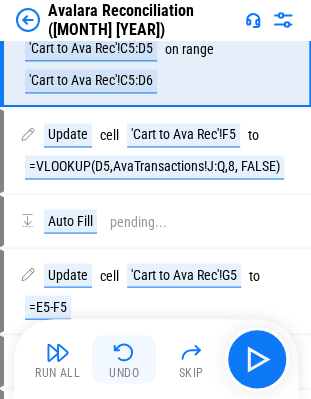 click on "Run All Undo Skip" at bounding box center (158, 359) 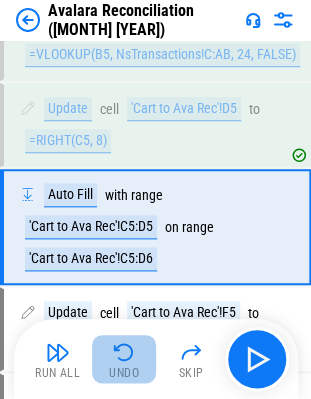click on "Undo" at bounding box center (124, 373) 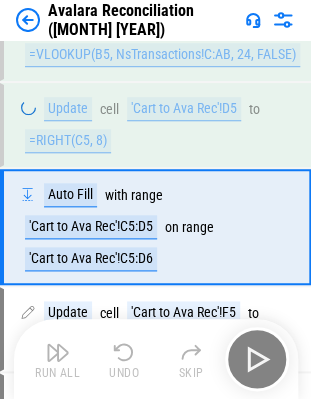 click on "Run All Undo Skip" at bounding box center (158, 359) 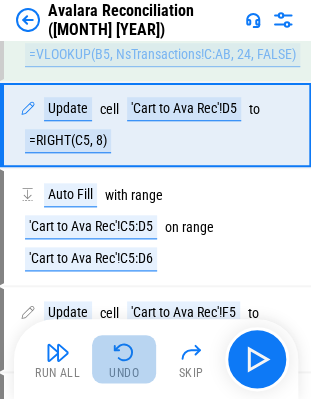 click on "Undo" at bounding box center (124, 373) 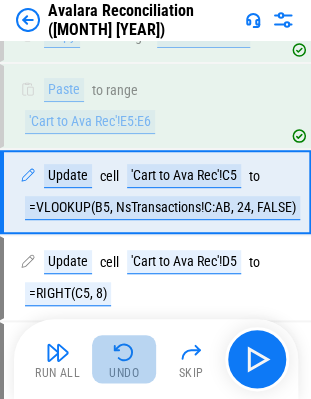 click on "Undo" at bounding box center [124, 373] 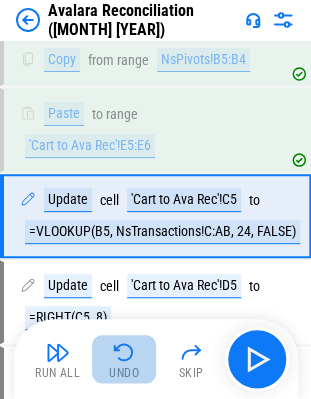 scroll, scrollTop: 3650, scrollLeft: 0, axis: vertical 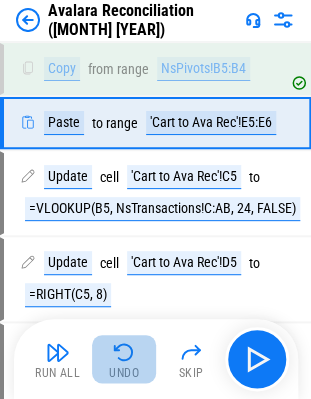 click on "Undo" at bounding box center (124, 373) 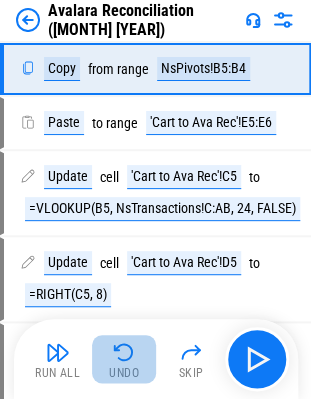 click on "Undo" at bounding box center (124, 373) 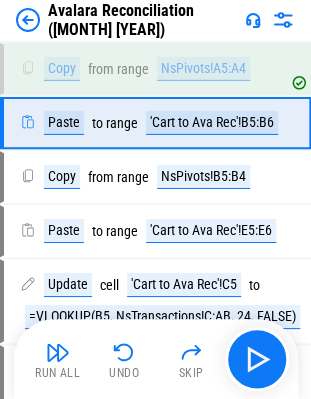 scroll, scrollTop: 3409, scrollLeft: 0, axis: vertical 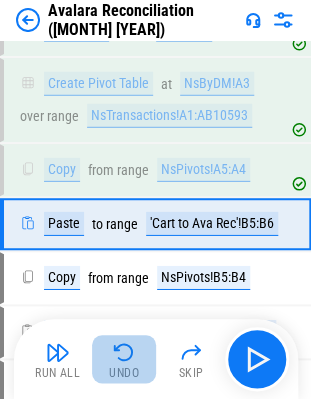 click on "Undo" at bounding box center [124, 373] 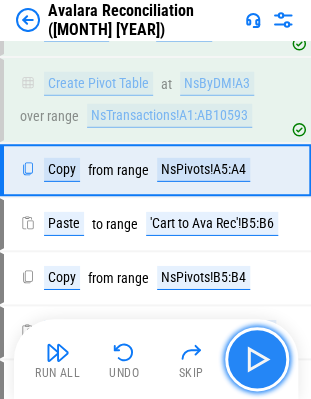 click at bounding box center (257, 359) 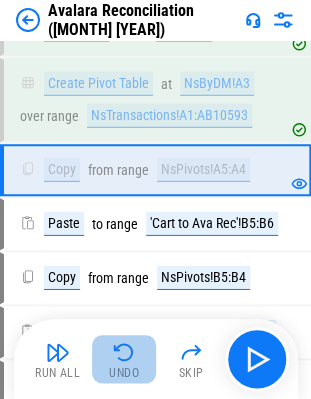 click on "Undo" at bounding box center [124, 359] 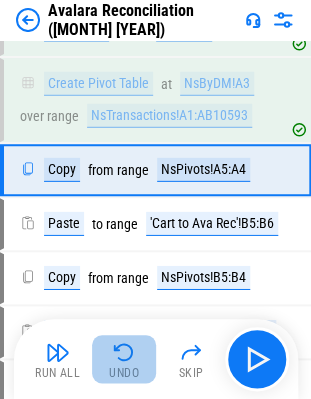 click on "Undo" at bounding box center (124, 359) 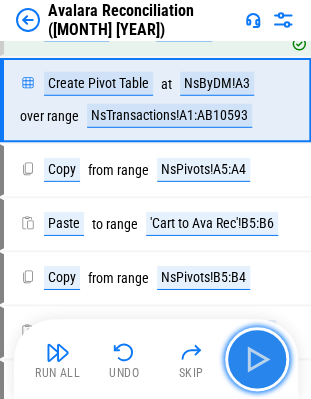click at bounding box center (257, 359) 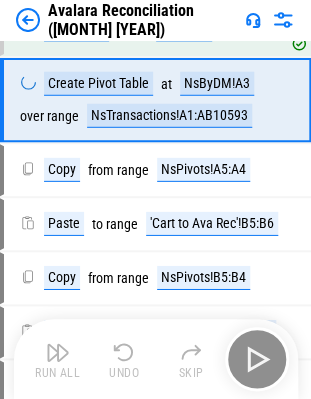 click on "Run All Undo Skip" at bounding box center (158, 359) 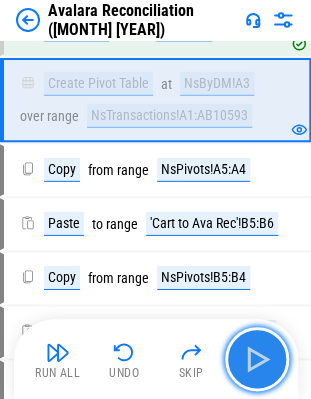 click at bounding box center [257, 359] 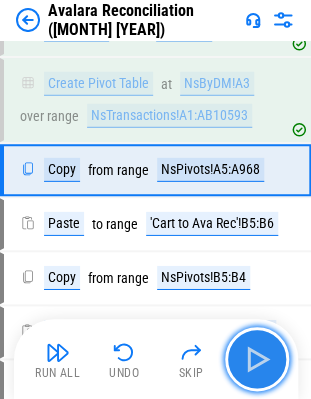 click at bounding box center [257, 359] 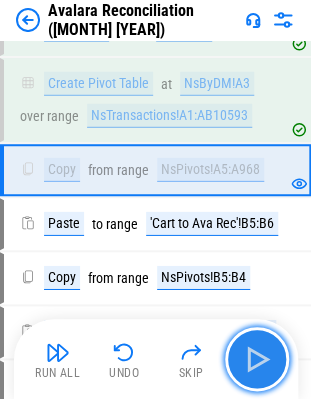 click at bounding box center (257, 359) 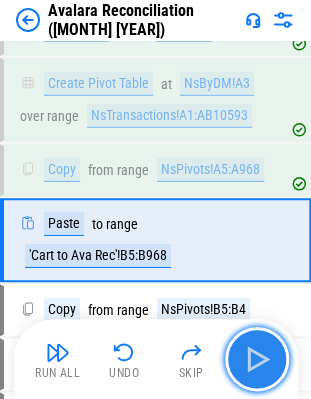 click at bounding box center (257, 359) 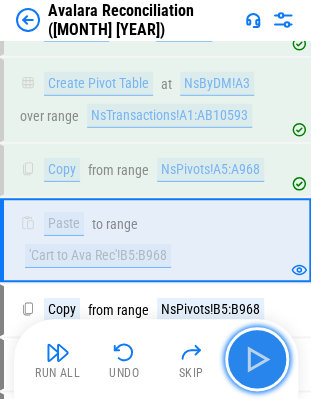 click at bounding box center [257, 359] 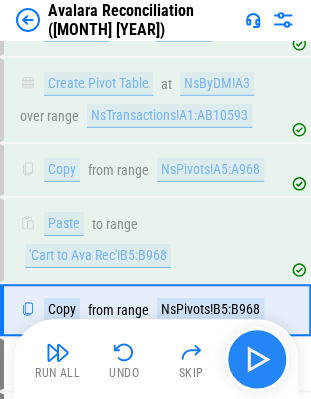 scroll, scrollTop: 3526, scrollLeft: 0, axis: vertical 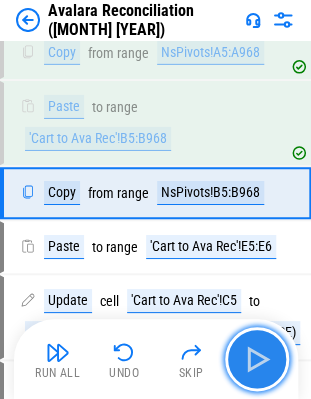 click at bounding box center [257, 359] 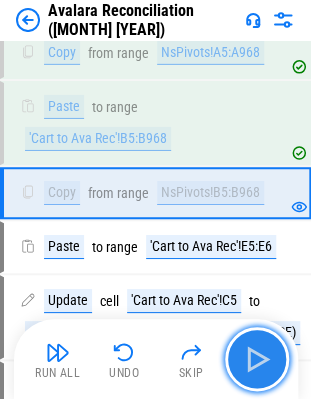 click at bounding box center (257, 359) 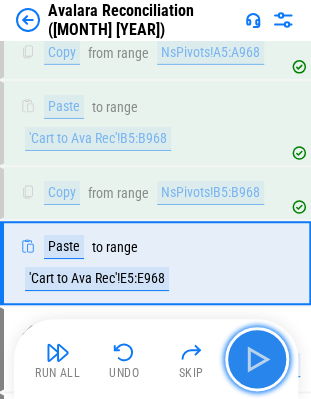 click at bounding box center [257, 359] 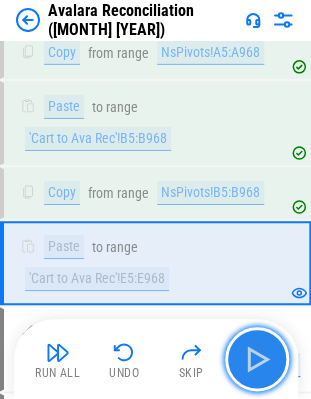 click at bounding box center (257, 359) 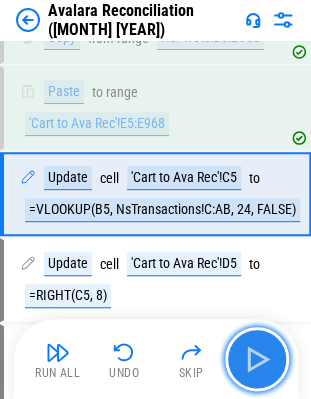 click at bounding box center (257, 359) 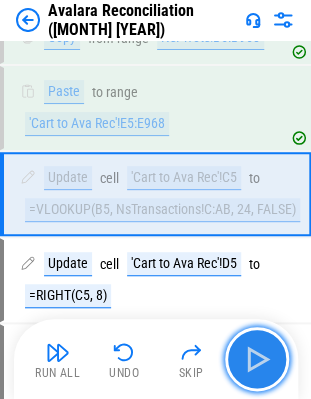 click at bounding box center (257, 359) 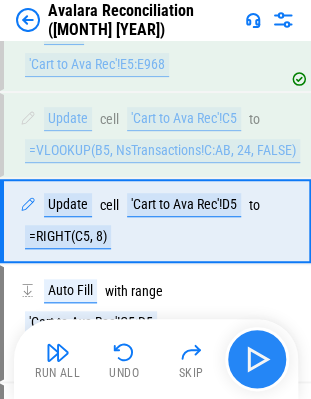 scroll, scrollTop: 3766, scrollLeft: 0, axis: vertical 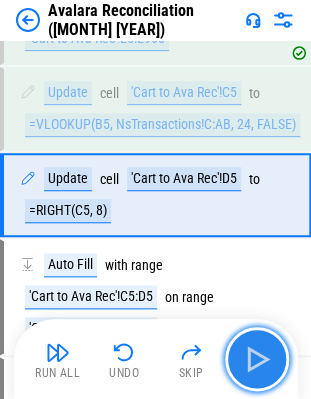 click at bounding box center [257, 359] 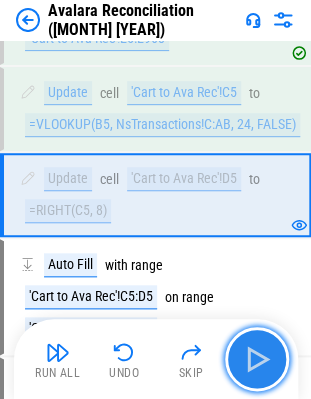 click at bounding box center (257, 359) 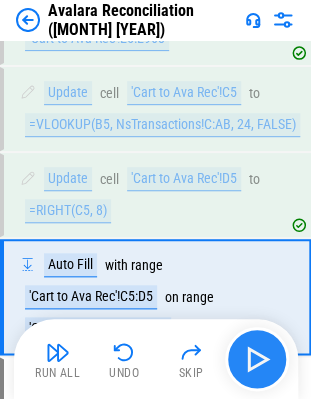 scroll, scrollTop: 3867, scrollLeft: 0, axis: vertical 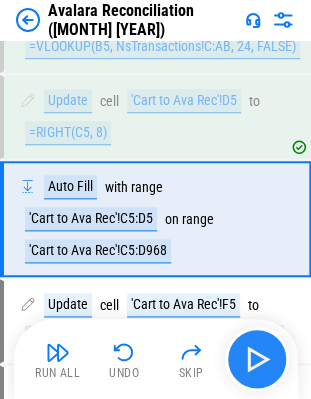 click on "Run All Undo Skip" at bounding box center (158, 359) 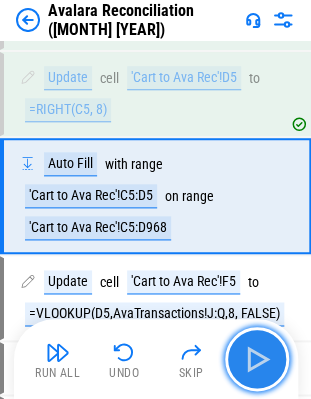 click at bounding box center [257, 359] 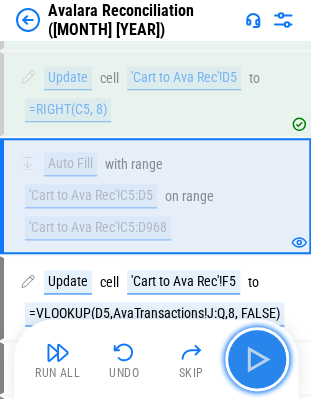 click at bounding box center [257, 359] 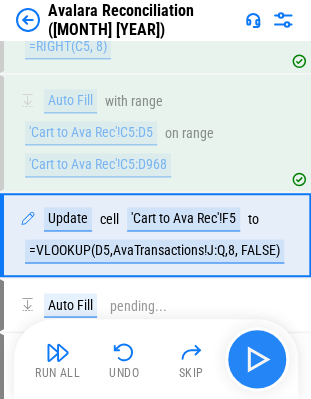 scroll, scrollTop: 3968, scrollLeft: 0, axis: vertical 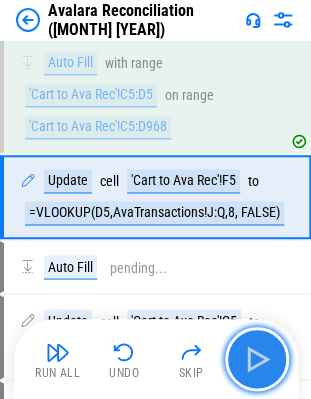 click at bounding box center [257, 359] 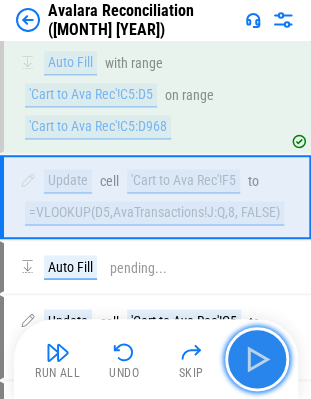 click at bounding box center [257, 359] 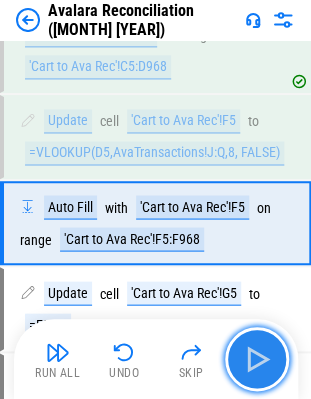 click at bounding box center (257, 359) 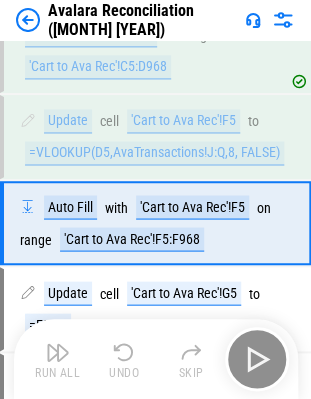 scroll, scrollTop: 4054, scrollLeft: 0, axis: vertical 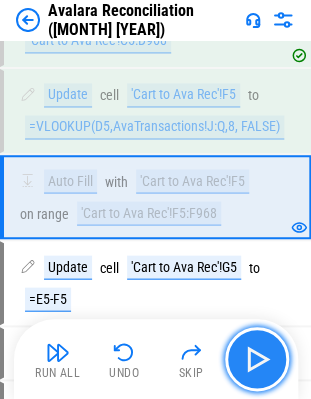click at bounding box center (257, 359) 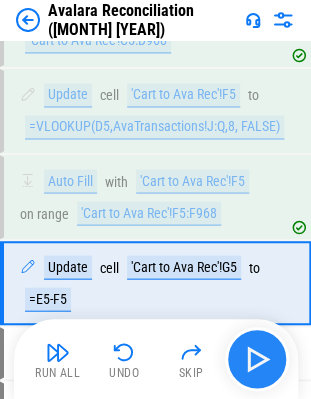 scroll, scrollTop: 4139, scrollLeft: 0, axis: vertical 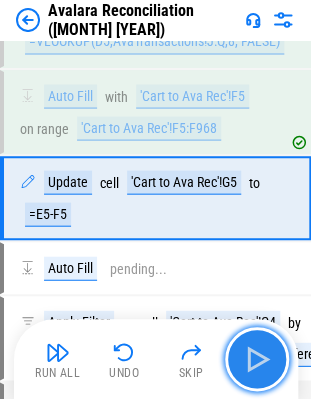 click at bounding box center [257, 359] 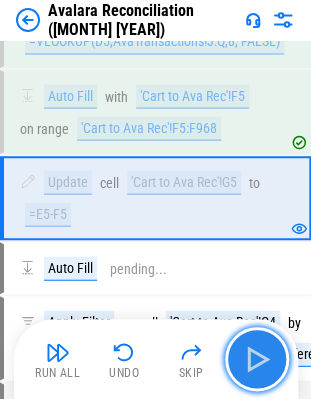 click at bounding box center (257, 359) 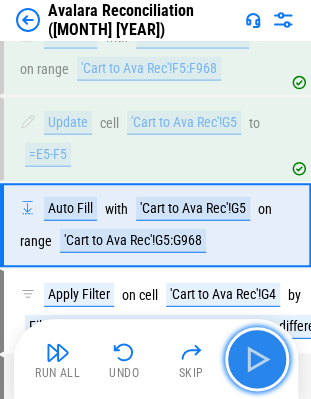 scroll, scrollTop: 4224, scrollLeft: 0, axis: vertical 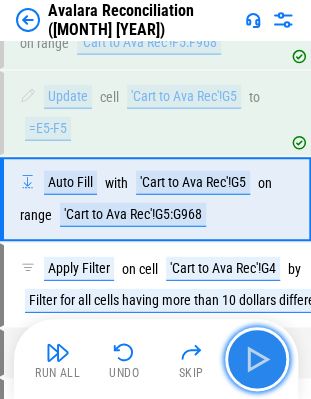 click at bounding box center [257, 359] 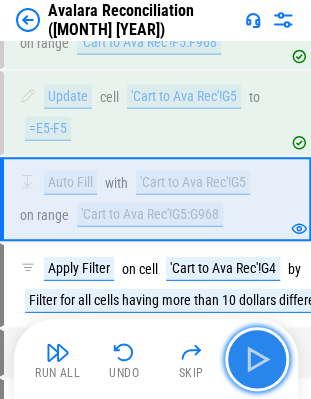 click at bounding box center [257, 359] 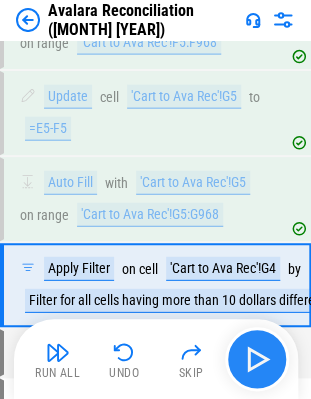 scroll, scrollTop: 4310, scrollLeft: 0, axis: vertical 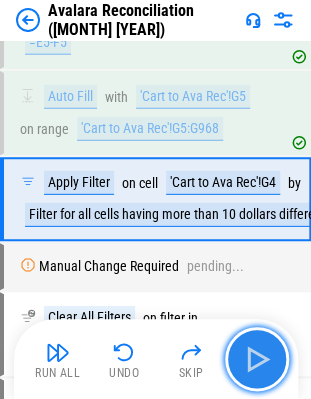click at bounding box center (257, 359) 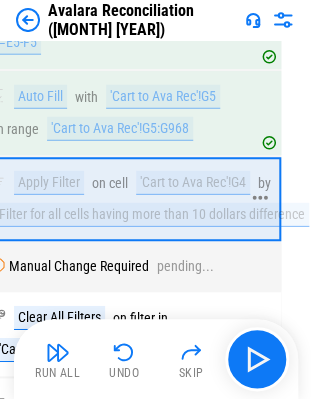 scroll, scrollTop: 4310, scrollLeft: 33, axis: both 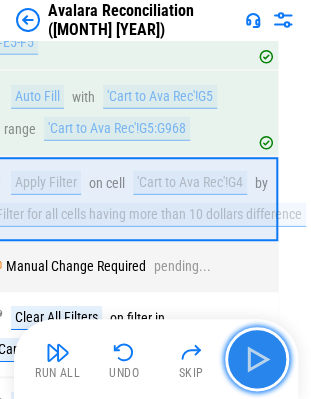 click at bounding box center (257, 359) 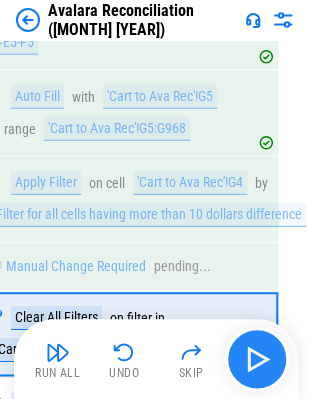scroll, scrollTop: 4438, scrollLeft: 1, axis: both 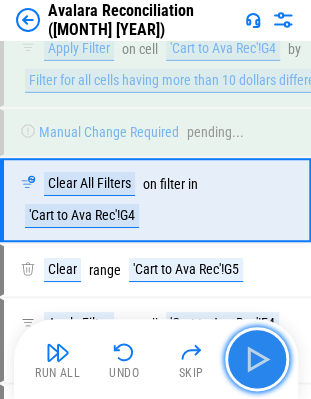 click at bounding box center (257, 359) 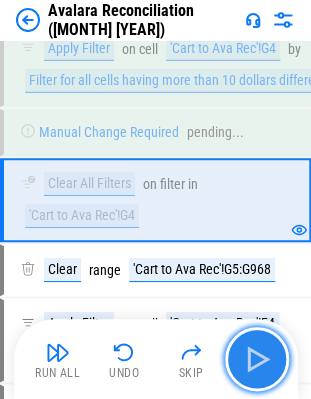 click at bounding box center [257, 359] 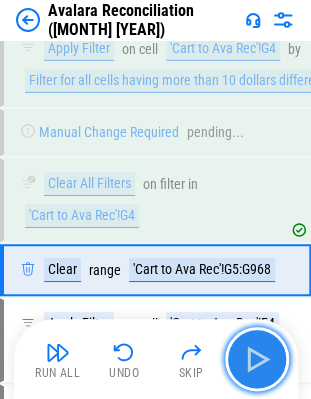 click at bounding box center [257, 359] 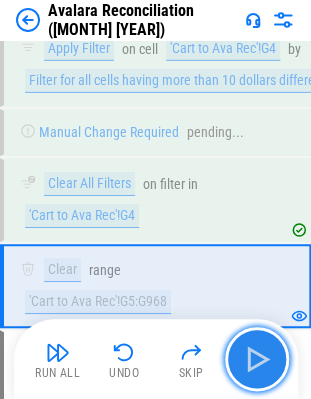 click at bounding box center [257, 359] 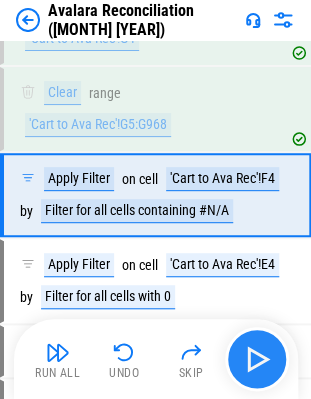 scroll, scrollTop: 4631, scrollLeft: 0, axis: vertical 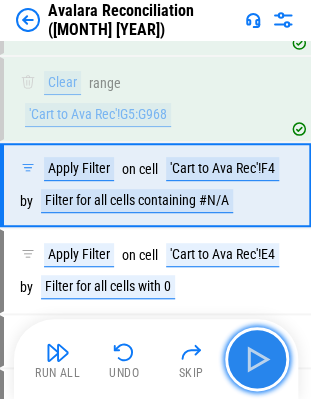 click at bounding box center [257, 359] 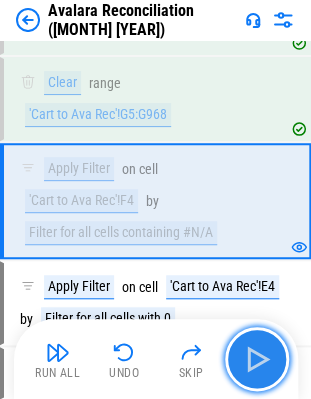 click at bounding box center [257, 359] 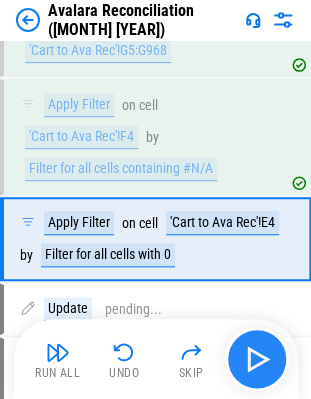 scroll, scrollTop: 4748, scrollLeft: 0, axis: vertical 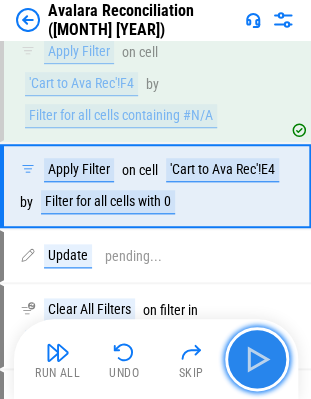 click at bounding box center (257, 359) 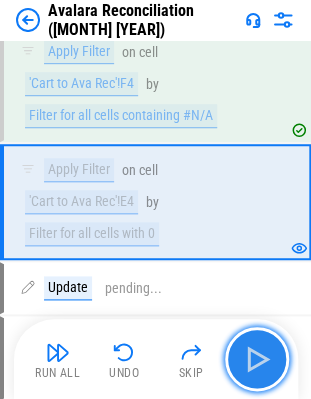 click at bounding box center [257, 359] 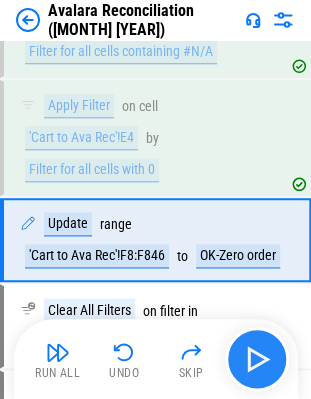 scroll, scrollTop: 4865, scrollLeft: 0, axis: vertical 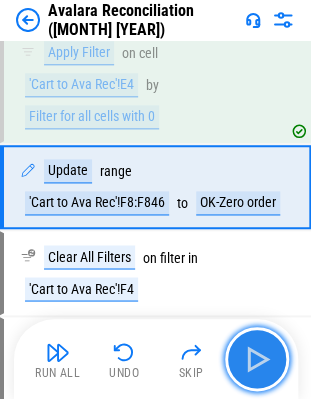 click at bounding box center [257, 359] 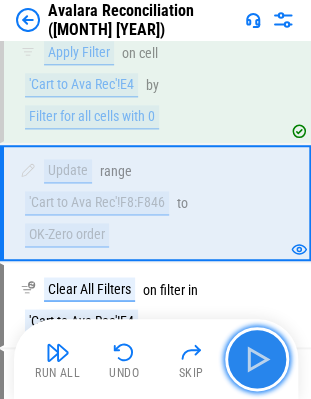 click at bounding box center [257, 359] 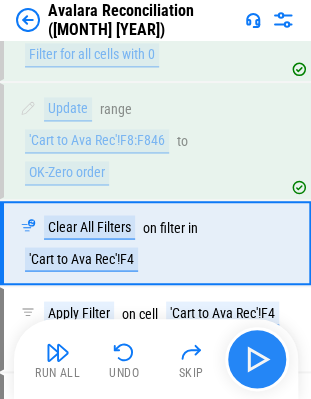 scroll, scrollTop: 4966, scrollLeft: 0, axis: vertical 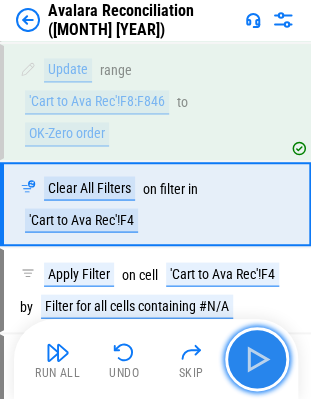 click at bounding box center [257, 359] 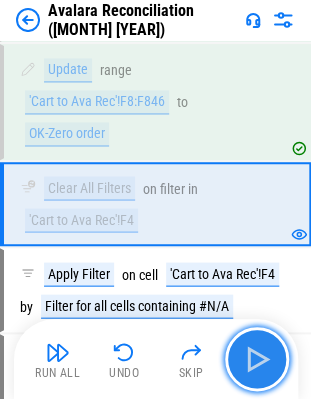 click at bounding box center (257, 359) 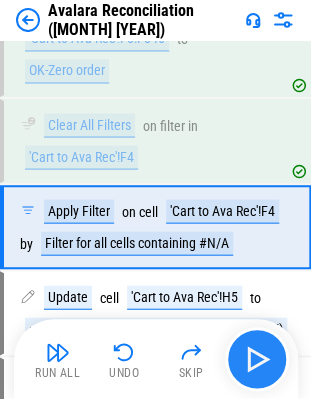 scroll, scrollTop: 5067, scrollLeft: 0, axis: vertical 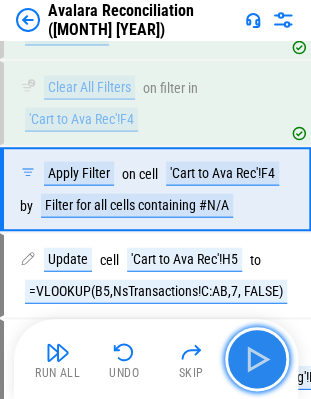 click at bounding box center (257, 359) 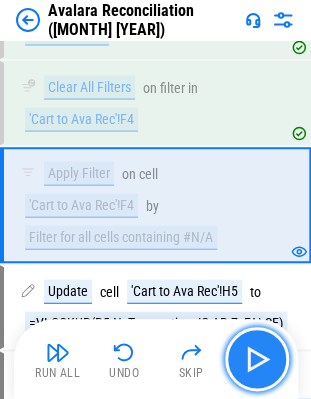 click at bounding box center (257, 359) 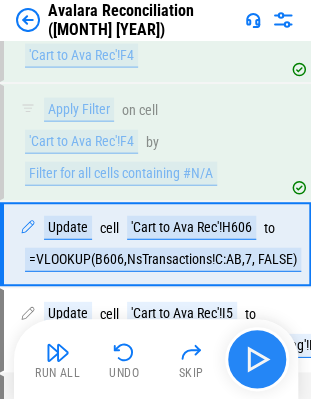 scroll, scrollTop: 5168, scrollLeft: 0, axis: vertical 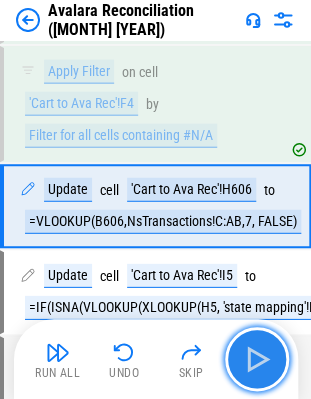 click at bounding box center [257, 359] 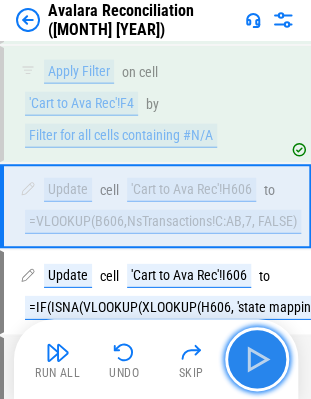 click at bounding box center [257, 359] 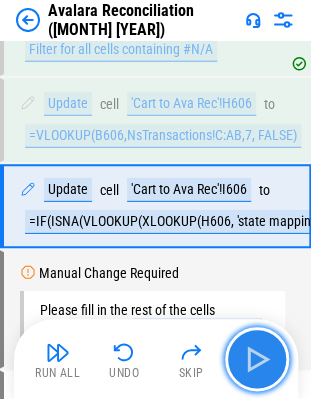click at bounding box center (257, 359) 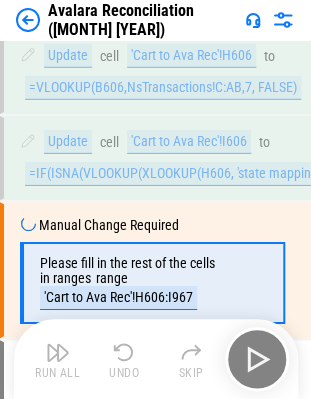 scroll, scrollTop: 5365, scrollLeft: 0, axis: vertical 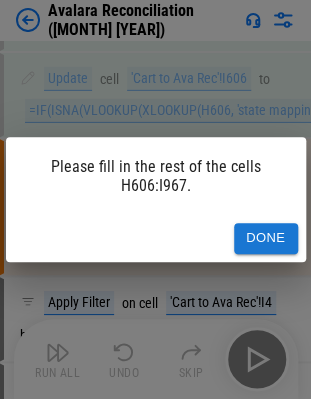 click on "Please fill in the rest of the cells
H606:I967." at bounding box center [156, 176] 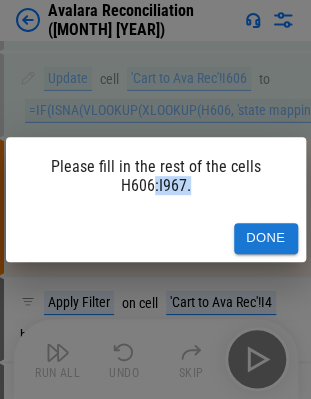drag, startPoint x: 207, startPoint y: 192, endPoint x: 144, endPoint y: 187, distance: 63.1981 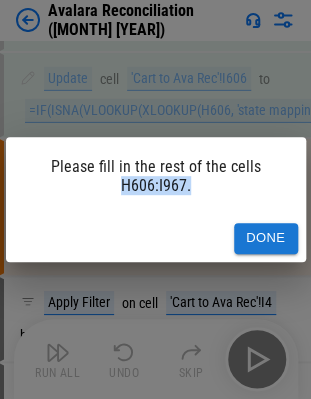 click on "Please fill in the rest of the cells
H606:I967." at bounding box center (156, 176) 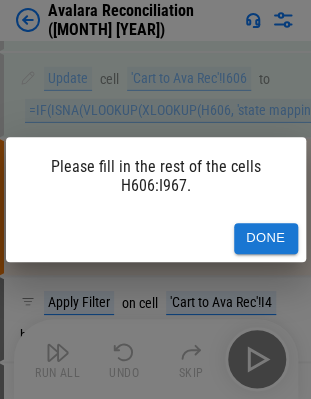 click on "Please fill in the rest of the cells
H606:I967." at bounding box center (156, 176) 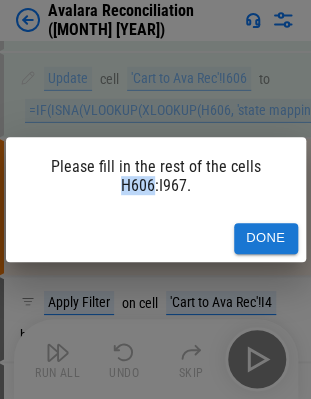 click on "Please fill in the rest of the cells
H606:I967." at bounding box center [156, 176] 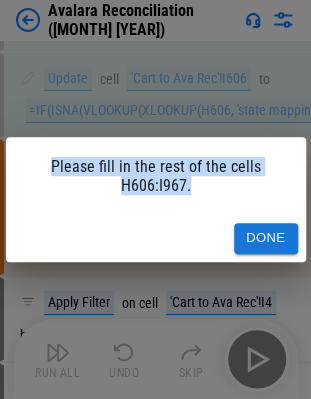 click on "Please fill in the rest of the cells
H606:I967." at bounding box center [156, 176] 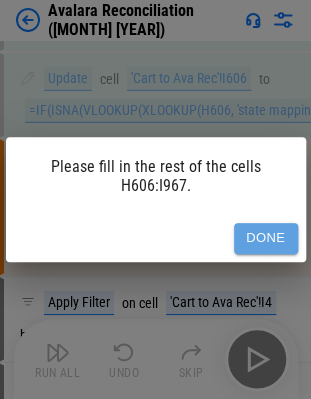 click on "Done" at bounding box center [266, 238] 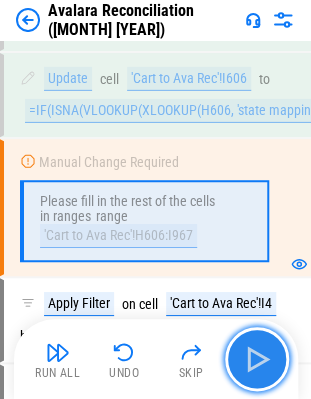 click at bounding box center [257, 359] 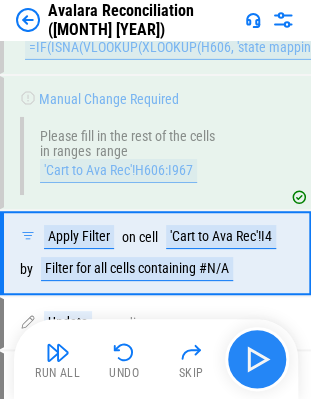 scroll, scrollTop: 5474, scrollLeft: 0, axis: vertical 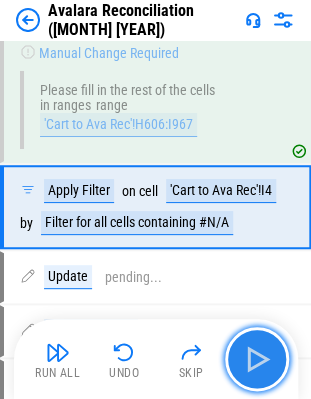 click at bounding box center (257, 359) 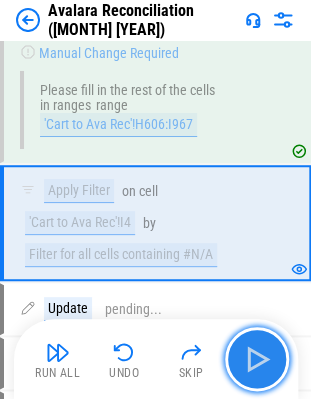 click at bounding box center [257, 359] 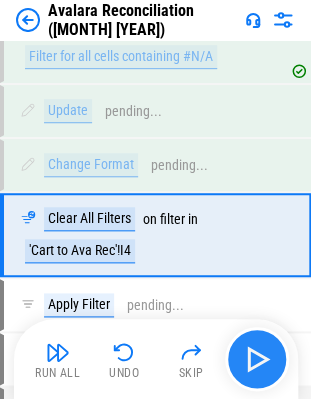scroll, scrollTop: 5698, scrollLeft: 0, axis: vertical 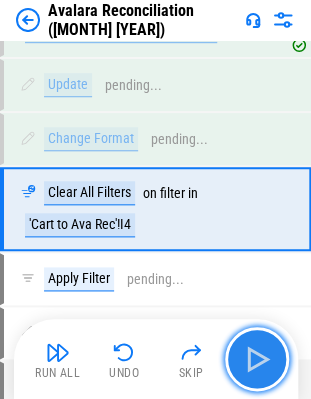 click at bounding box center [257, 359] 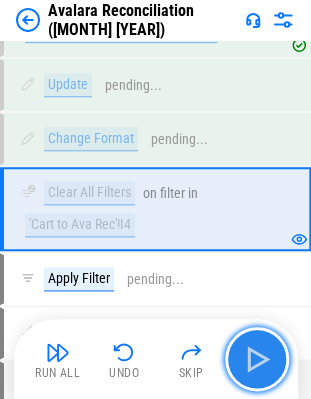 click at bounding box center [257, 359] 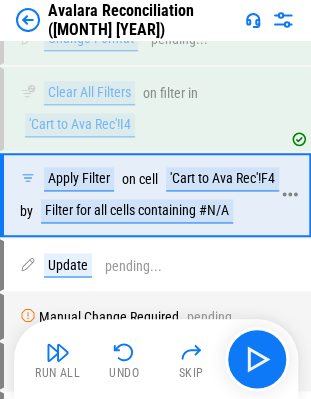 scroll, scrollTop: 5779, scrollLeft: 0, axis: vertical 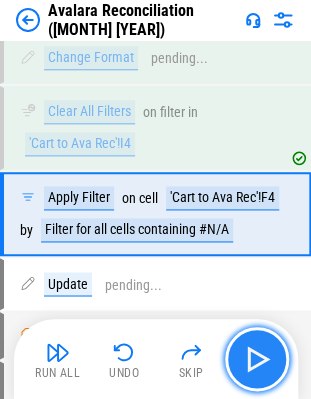 click at bounding box center [257, 359] 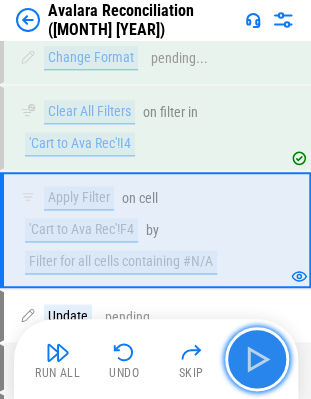 click at bounding box center (257, 359) 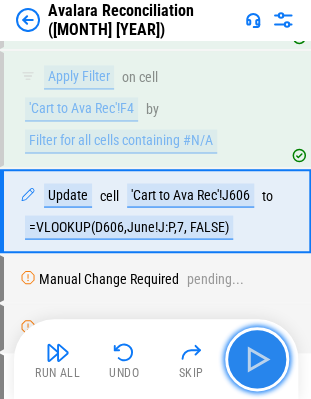 click at bounding box center (257, 359) 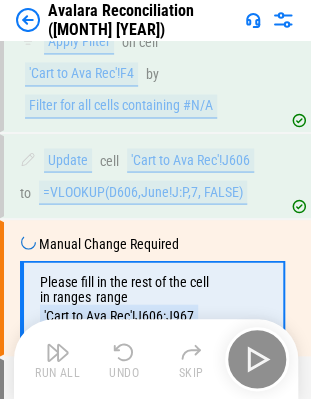 click on "Run All Undo Skip" at bounding box center [158, 359] 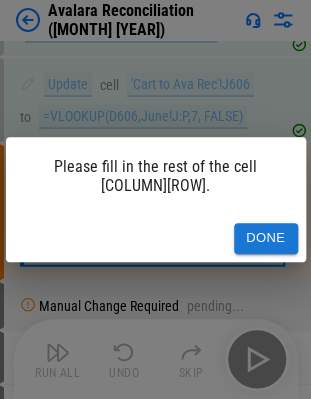 scroll, scrollTop: 6012, scrollLeft: 0, axis: vertical 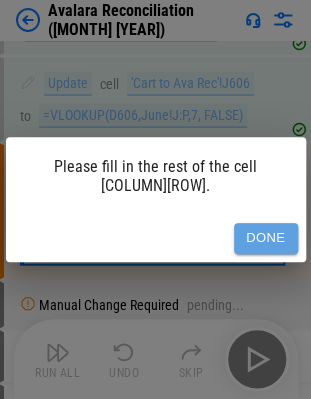 click on "Done" at bounding box center [266, 238] 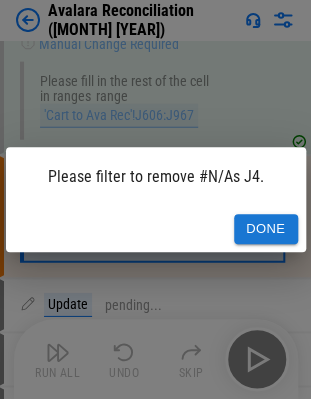 scroll, scrollTop: 6139, scrollLeft: 0, axis: vertical 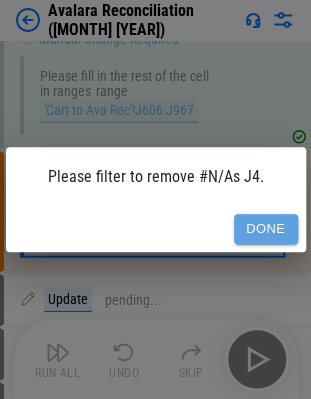 click on "Done" at bounding box center (266, 229) 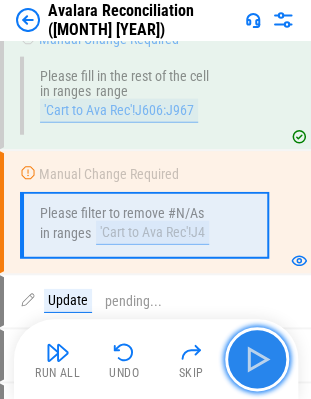 click at bounding box center (257, 359) 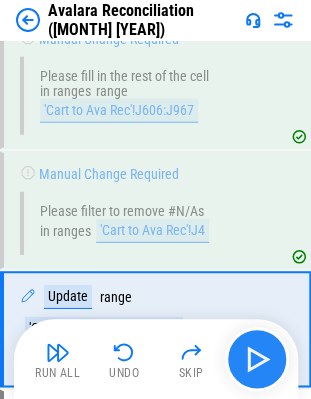 scroll, scrollTop: 6256, scrollLeft: 0, axis: vertical 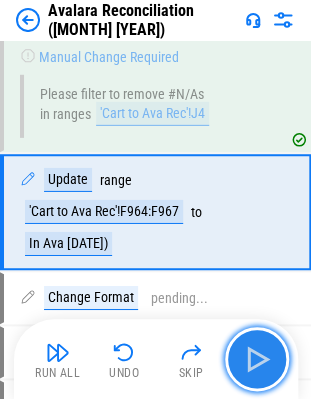 click at bounding box center [257, 359] 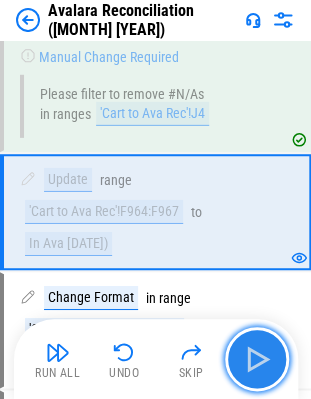 click at bounding box center (257, 359) 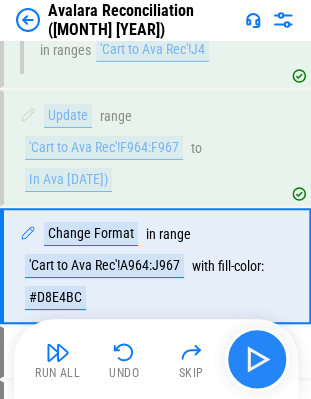 scroll, scrollTop: 6373, scrollLeft: 0, axis: vertical 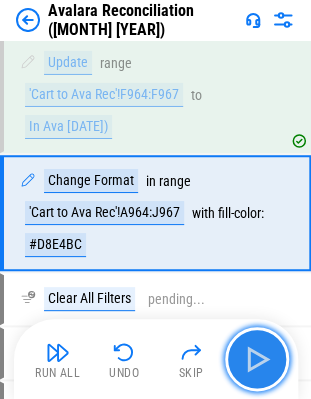 click at bounding box center (257, 359) 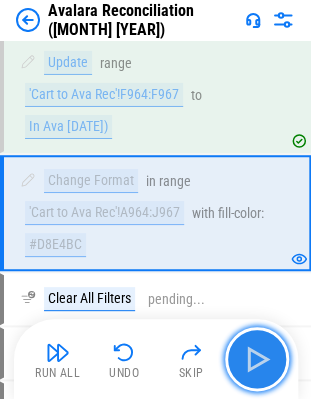 click at bounding box center [257, 359] 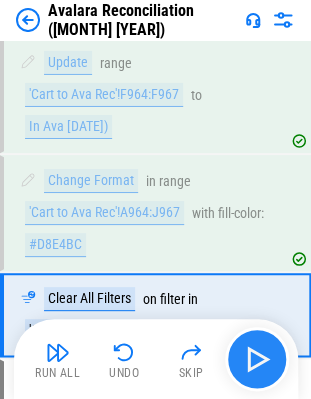 scroll, scrollTop: 6474, scrollLeft: 0, axis: vertical 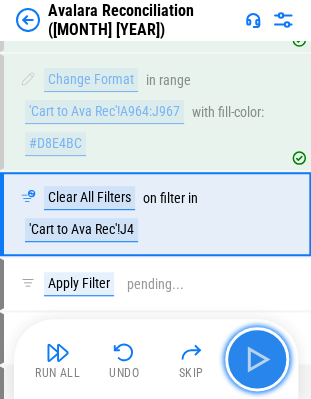 click at bounding box center [257, 359] 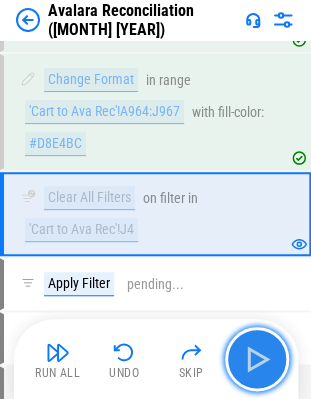click at bounding box center (257, 359) 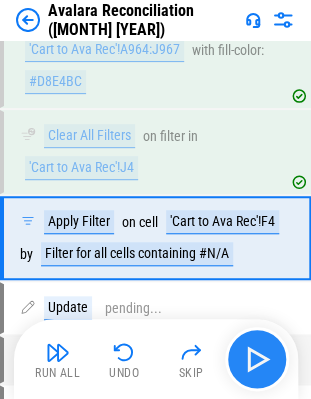 scroll, scrollTop: 6575, scrollLeft: 0, axis: vertical 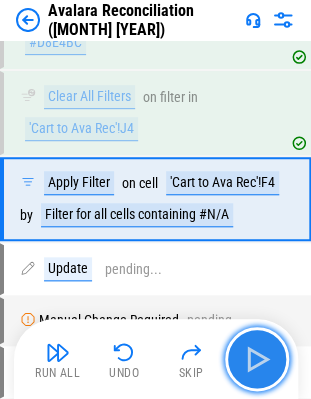 click at bounding box center (257, 359) 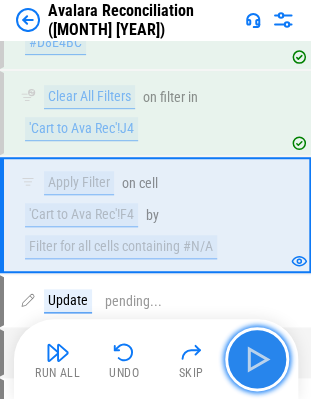 click at bounding box center (257, 359) 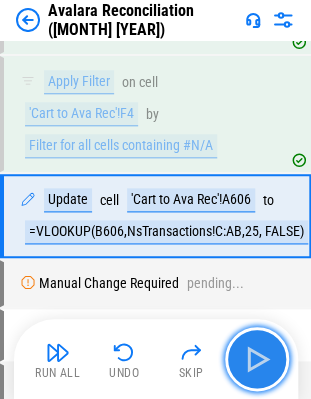 click at bounding box center [257, 359] 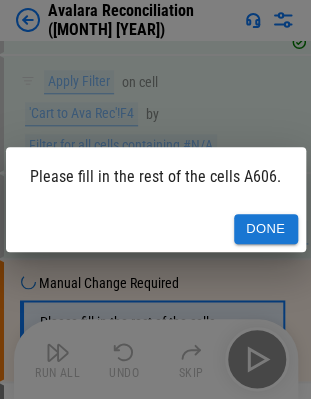 scroll, scrollTop: 6780, scrollLeft: 0, axis: vertical 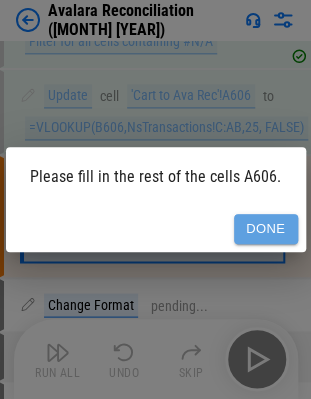click on "Done" at bounding box center (266, 229) 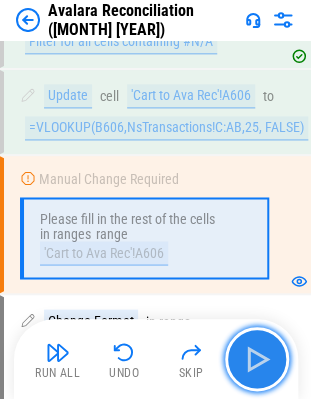 click at bounding box center [257, 359] 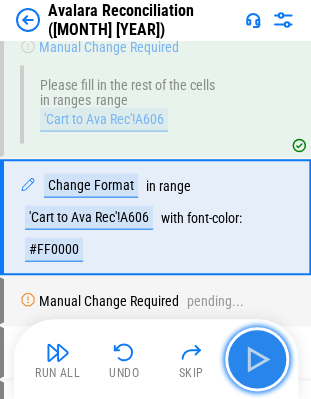 click at bounding box center [257, 359] 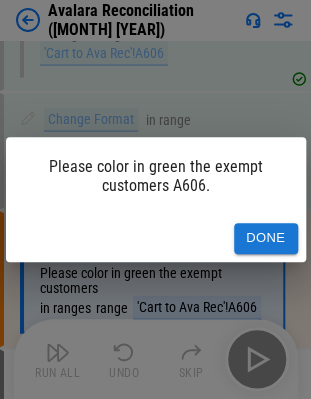 scroll, scrollTop: 7040, scrollLeft: 0, axis: vertical 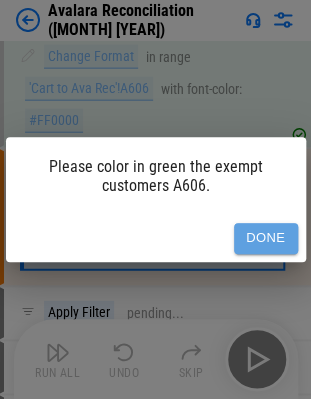 click on "Done" at bounding box center [266, 238] 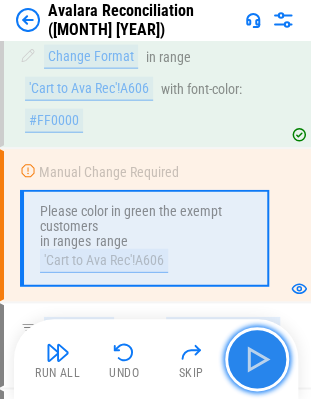 click at bounding box center [257, 359] 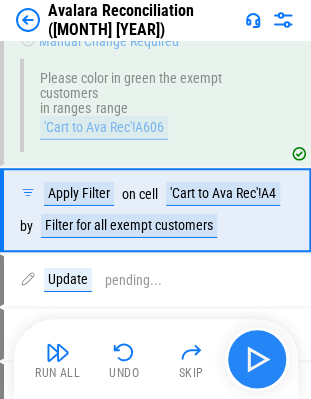 scroll, scrollTop: 7179, scrollLeft: 0, axis: vertical 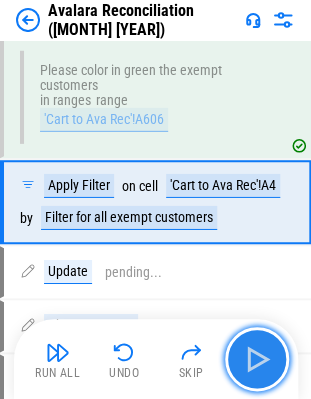 click at bounding box center (257, 359) 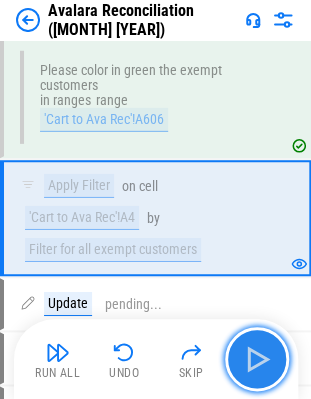 click at bounding box center [257, 359] 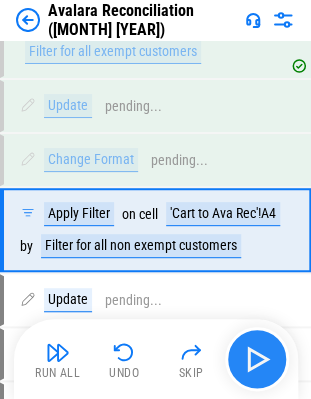 scroll, scrollTop: 7403, scrollLeft: 0, axis: vertical 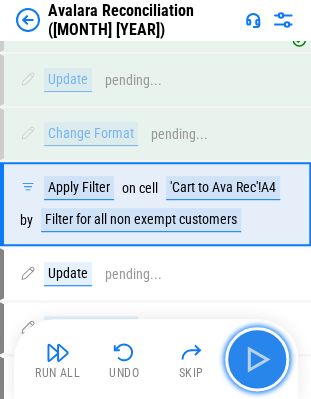 click at bounding box center (257, 359) 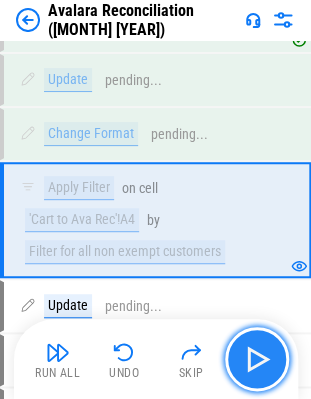 click at bounding box center (257, 359) 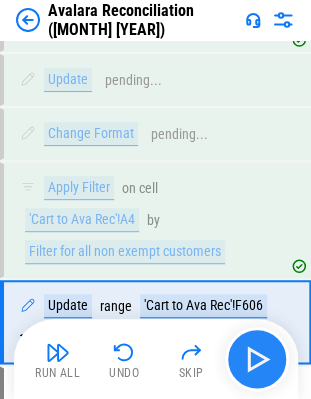 scroll, scrollTop: 7504, scrollLeft: 0, axis: vertical 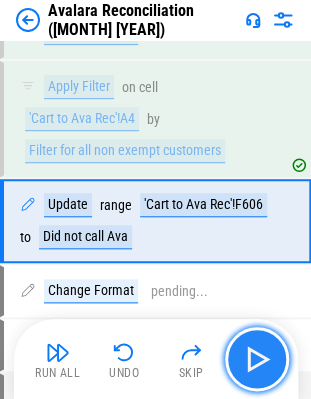 click at bounding box center (257, 359) 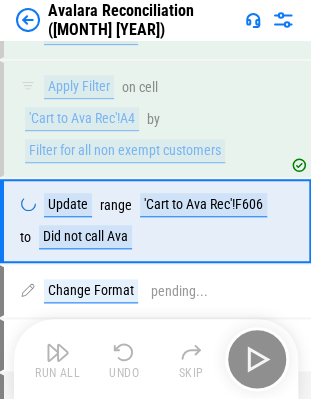 click on "Run All Undo Skip" at bounding box center (158, 359) 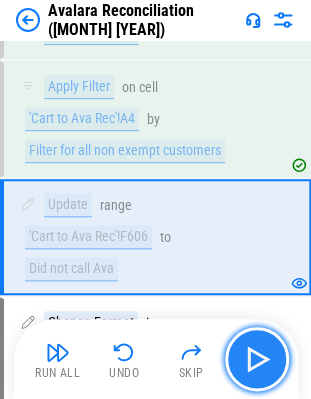 click at bounding box center (257, 359) 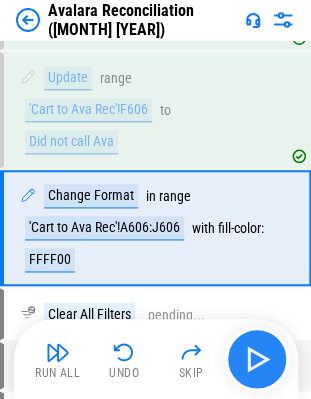 scroll, scrollTop: 7637, scrollLeft: 0, axis: vertical 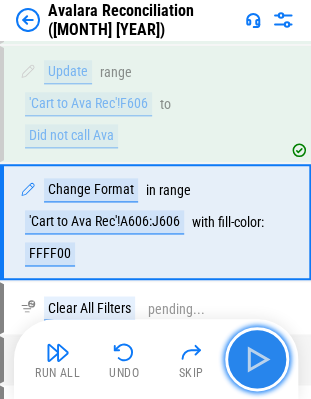 click at bounding box center [257, 359] 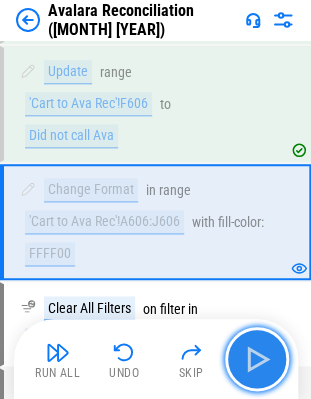 click at bounding box center [257, 359] 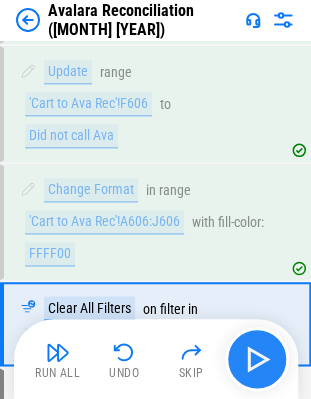 scroll, scrollTop: 7738, scrollLeft: 0, axis: vertical 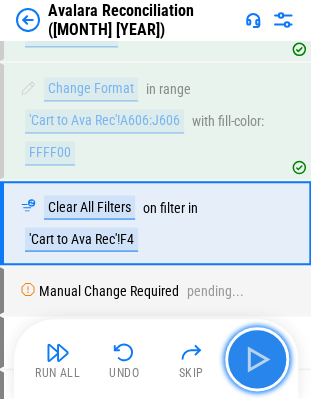 click at bounding box center (257, 359) 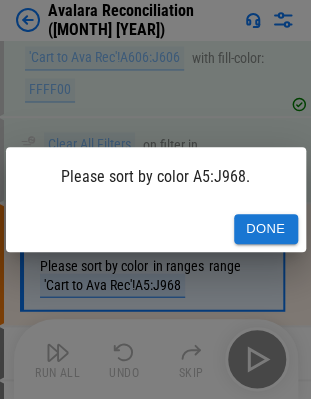 scroll, scrollTop: 7842, scrollLeft: 0, axis: vertical 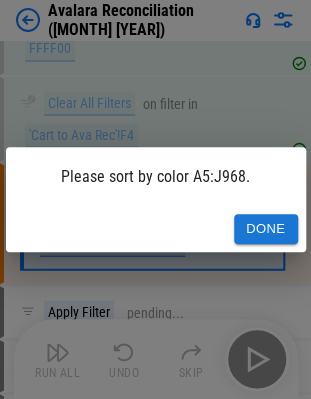 click on "Avalara Reconciliation ([MONTH] [YEAR]) Avalara reconciliation [ENTITY] start.xlsx Import Sheet Open this closing month's Avalara transactions report ( sheets will be imported to AvaTransactions ) Import Sheet Open current month's Avalara transactions report ( sheets will be imported to AvaTransactions-imported ) Import Sheet Open current month's Netsuite transactions report ( sheets will be imported to NsTransactions ) Rename Sheet from AvaTransactions-imported to [MONTH] User information Current Entity: [ENTITY] Manual Change Required pending... Add Column before range NsTransactions!B:B Update cell NsTransactions!B1 to ADDED Set filter in range NsTransactions!A1:AB10593 Apply Filter on cell NsTransactions!Z1 by Filter for all rows containg swap / empty Update range NsTransactions!B46:B10514 to NetSuite Clear All Filters on filter in NsTransactions!A1 Apply Filter on cell NsTransactions!Z1 by Filter for the rest of the cells Update range NsTransactions!B2:B10593 to CART Clear All Filters on filter in in with" at bounding box center [155, -7643] 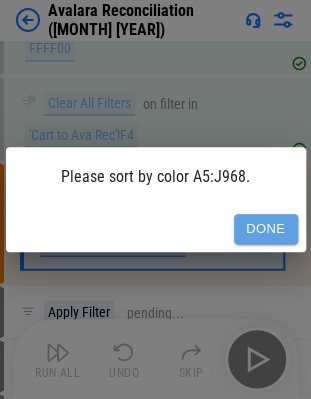 click on "Done" at bounding box center (266, 229) 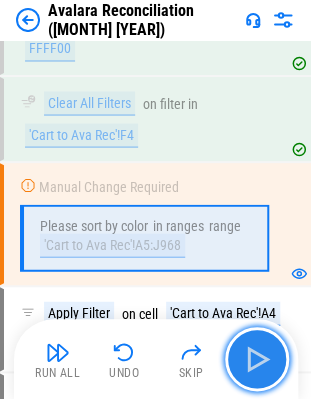 click at bounding box center (257, 359) 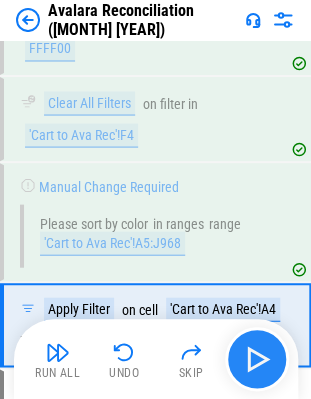 scroll, scrollTop: 7959, scrollLeft: 0, axis: vertical 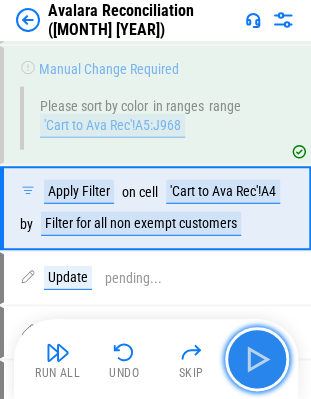 click at bounding box center [257, 359] 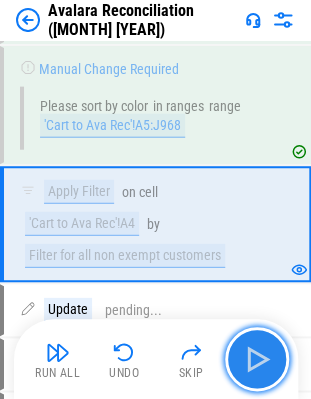 click at bounding box center [257, 359] 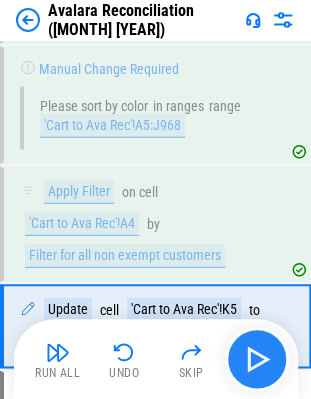 scroll, scrollTop: 8060, scrollLeft: 0, axis: vertical 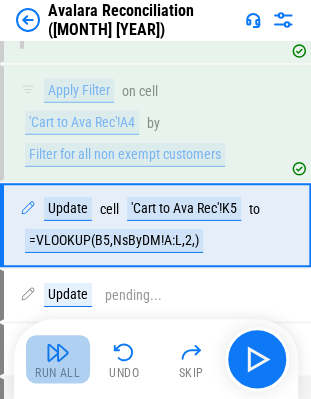 click at bounding box center (58, 352) 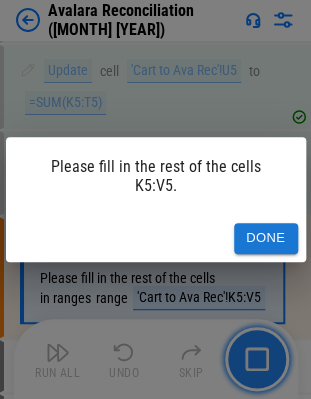 scroll, scrollTop: 8335, scrollLeft: 0, axis: vertical 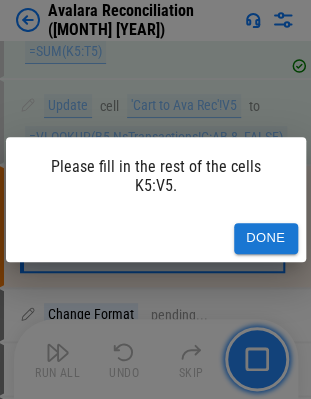 click on "Please fill in the rest of the cells
K5:V5. Done" at bounding box center [155, 199] 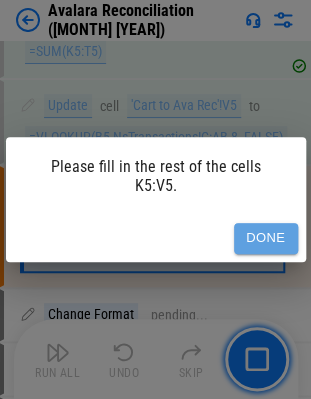 click on "Done" at bounding box center (266, 238) 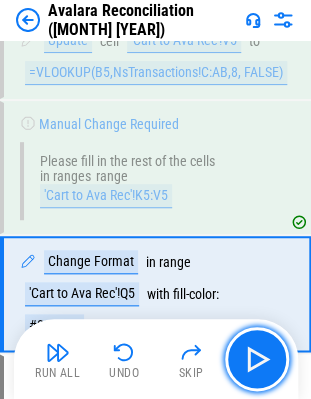 scroll, scrollTop: 8467, scrollLeft: 0, axis: vertical 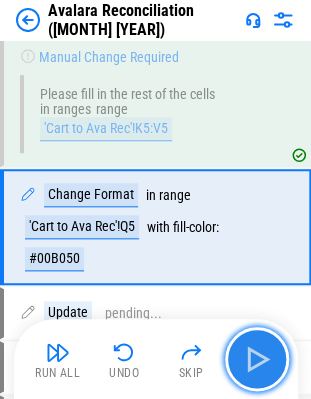 click at bounding box center (257, 359) 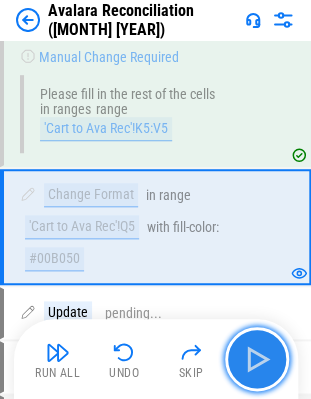 click at bounding box center (257, 359) 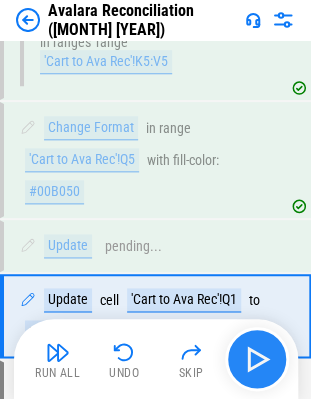 scroll, scrollTop: 8622, scrollLeft: 0, axis: vertical 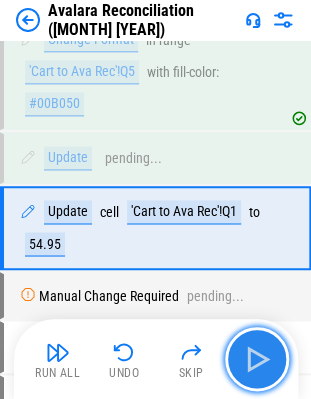 click at bounding box center (257, 359) 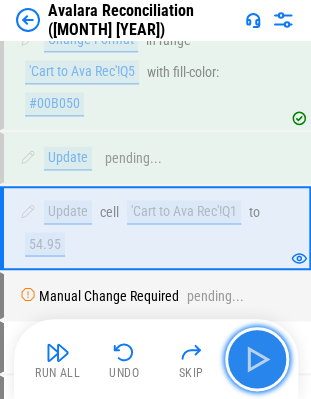 click at bounding box center (257, 359) 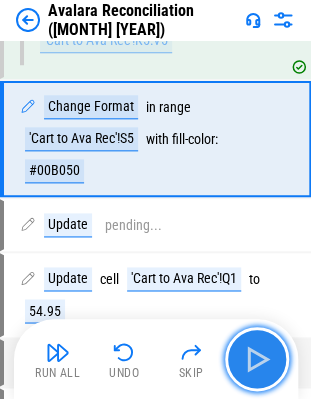 click at bounding box center (257, 359) 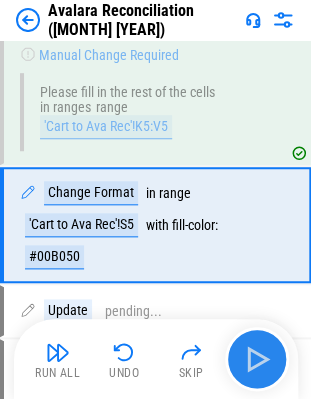 scroll, scrollTop: 8467, scrollLeft: 0, axis: vertical 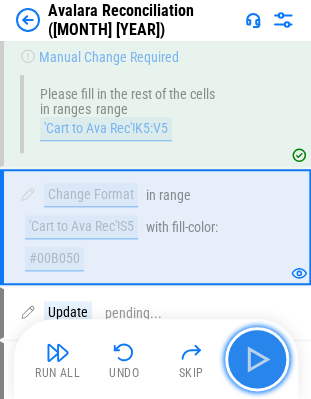 click at bounding box center (257, 359) 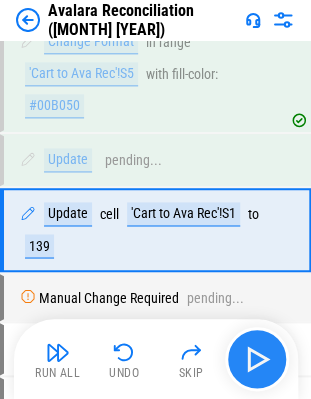 scroll, scrollTop: 8622, scrollLeft: 0, axis: vertical 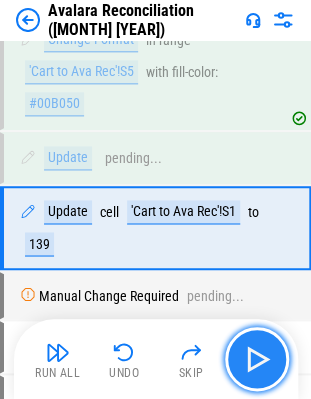 click at bounding box center [257, 359] 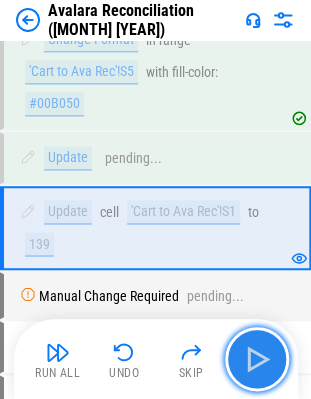 click at bounding box center [257, 359] 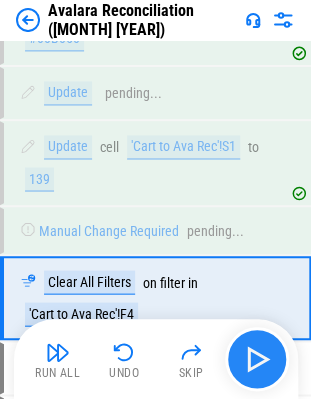 scroll, scrollTop: 8756, scrollLeft: 0, axis: vertical 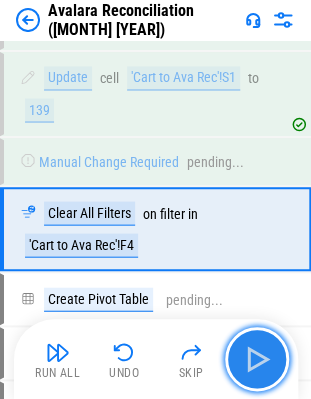 click at bounding box center (257, 359) 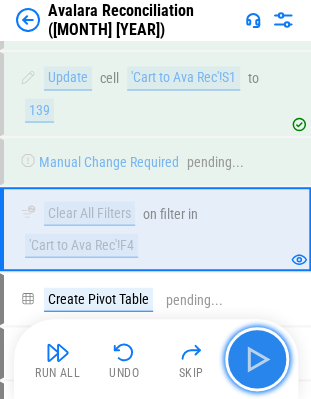 click at bounding box center (257, 359) 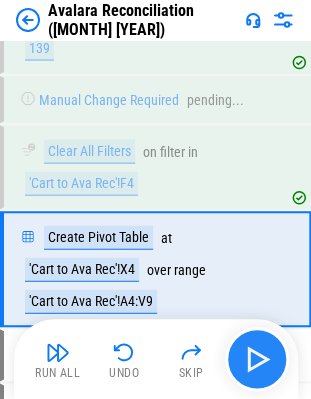 scroll, scrollTop: 8858, scrollLeft: 0, axis: vertical 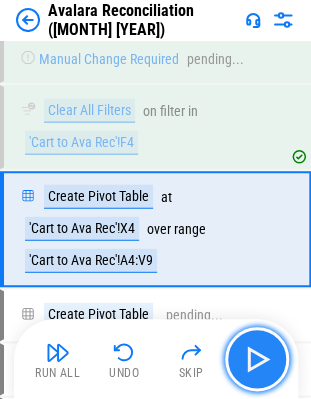 click at bounding box center (257, 359) 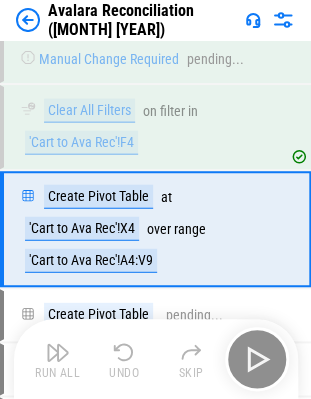 click on "Run All Undo Skip" at bounding box center (158, 359) 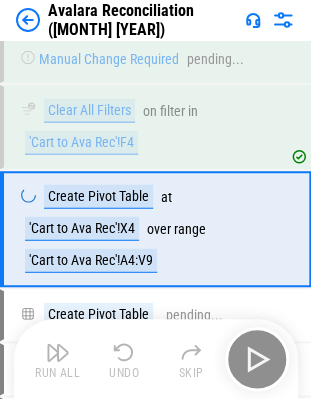 click on "Run All Undo Skip" at bounding box center [158, 359] 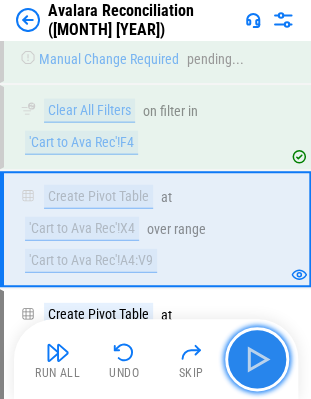 click at bounding box center [257, 359] 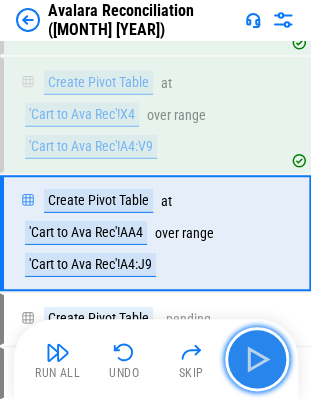 scroll, scrollTop: 8974, scrollLeft: 0, axis: vertical 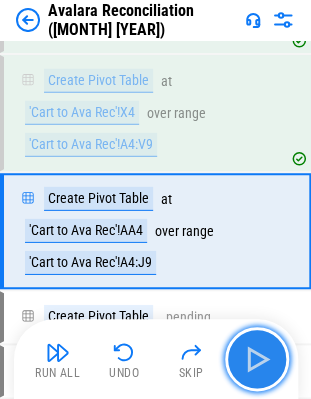 click at bounding box center (257, 359) 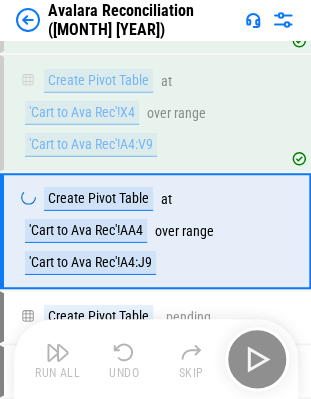 click on "Run All Undo Skip" at bounding box center [158, 359] 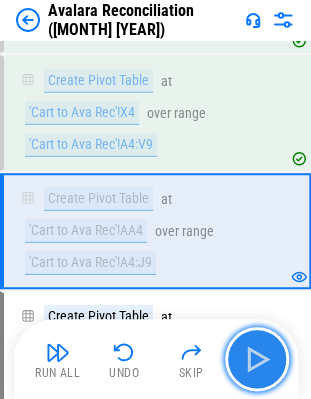 click at bounding box center (257, 359) 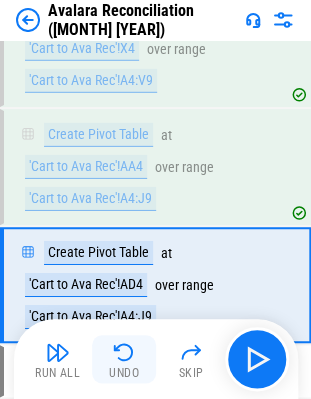 scroll, scrollTop: 9092, scrollLeft: 0, axis: vertical 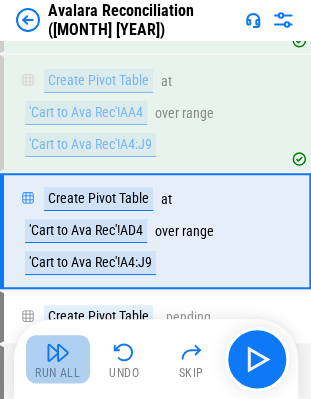 click on "Run All" at bounding box center (58, 359) 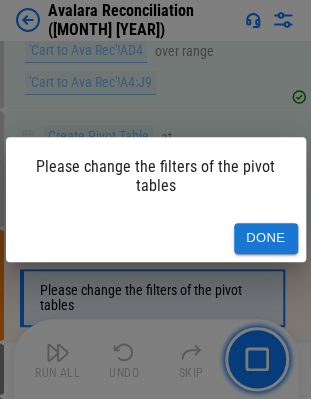 scroll, scrollTop: 9324, scrollLeft: 0, axis: vertical 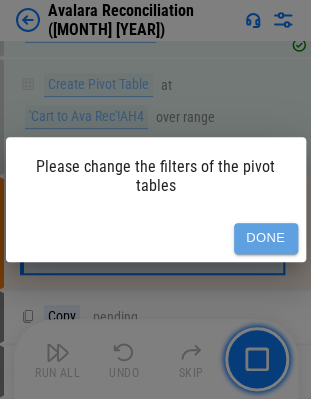 click on "Done" at bounding box center (266, 238) 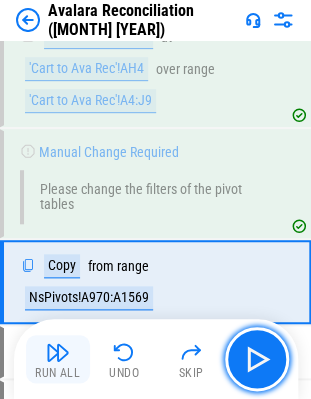 scroll, scrollTop: 9421, scrollLeft: 0, axis: vertical 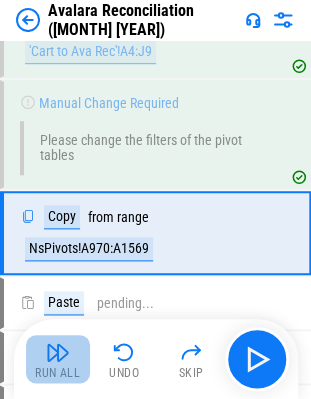 click at bounding box center [58, 352] 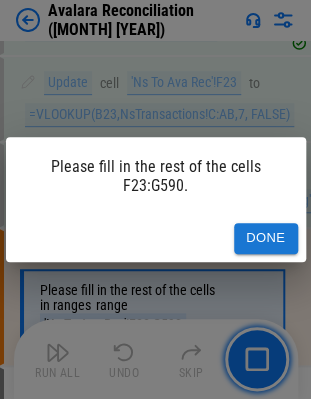 scroll, scrollTop: 11256, scrollLeft: 0, axis: vertical 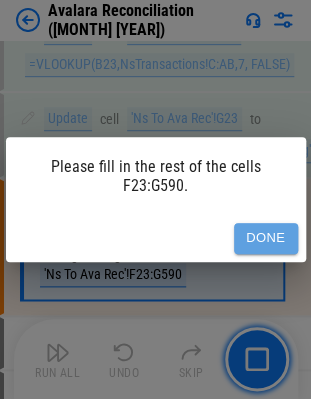 click on "Done" at bounding box center (266, 238) 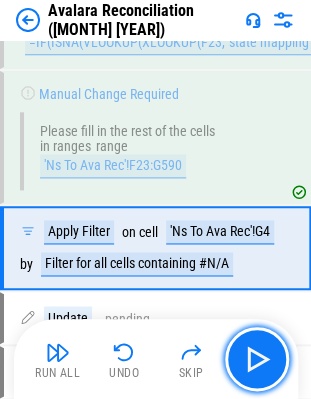 scroll, scrollTop: 11365, scrollLeft: 0, axis: vertical 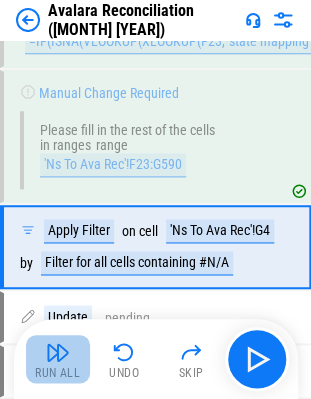 click on "Run All" at bounding box center [58, 359] 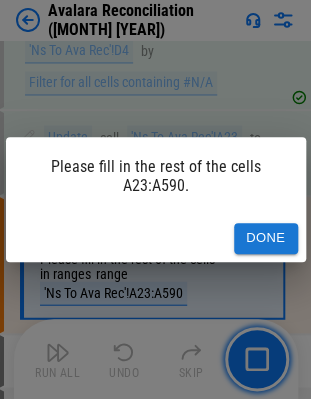scroll, scrollTop: 12460, scrollLeft: 0, axis: vertical 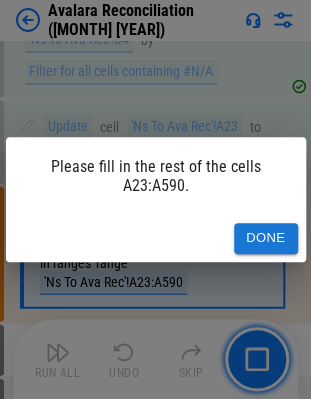 drag, startPoint x: 299, startPoint y: 238, endPoint x: 241, endPoint y: 233, distance: 58.21512 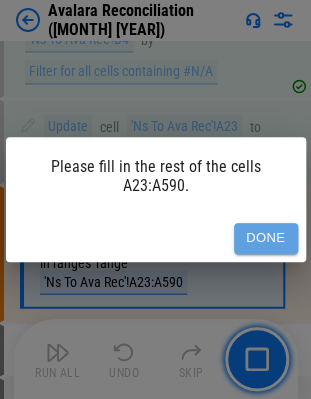 click on "Done" at bounding box center (266, 238) 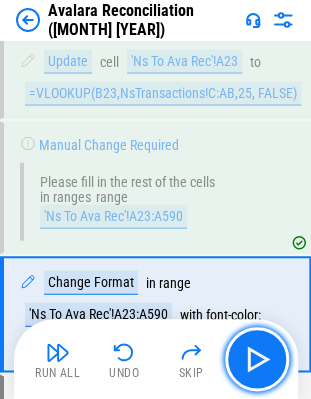 scroll, scrollTop: 12584, scrollLeft: 0, axis: vertical 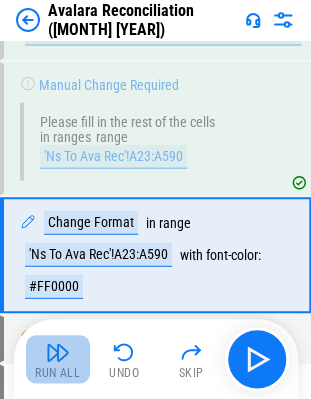 click on "Run All" at bounding box center (57, 373) 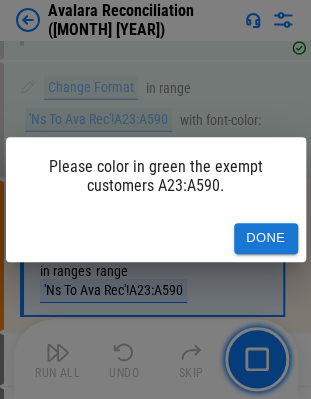 scroll, scrollTop: 12720, scrollLeft: 0, axis: vertical 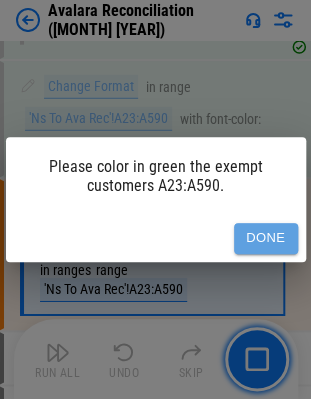click on "Done" at bounding box center [266, 238] 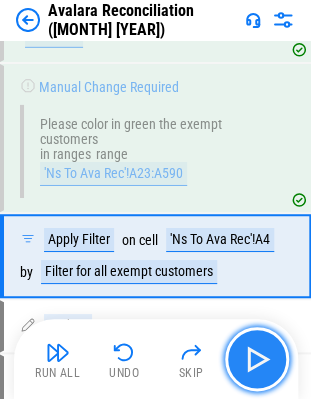 scroll, scrollTop: 12836, scrollLeft: 0, axis: vertical 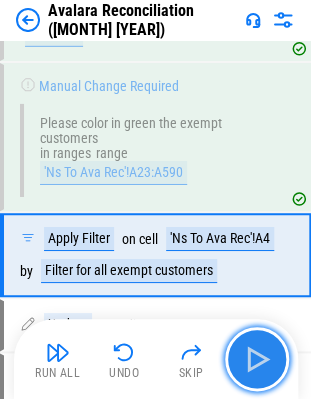 click at bounding box center (257, 359) 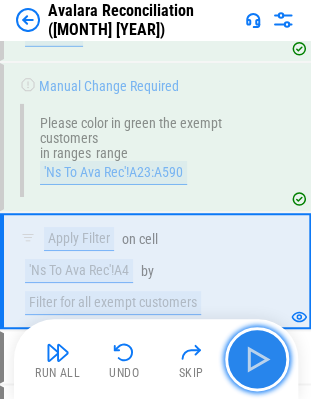 click at bounding box center (257, 359) 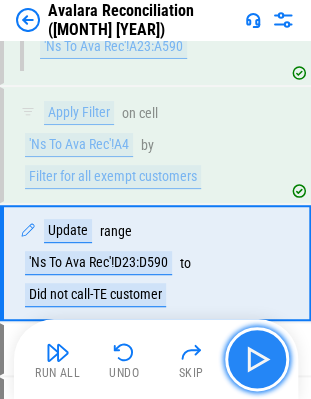 scroll, scrollTop: 12968, scrollLeft: 0, axis: vertical 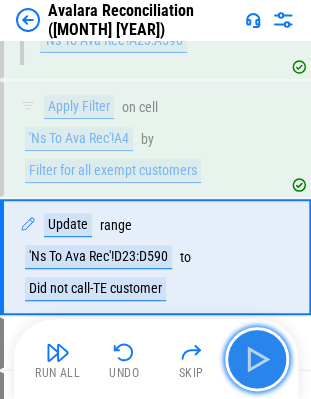 click at bounding box center [257, 359] 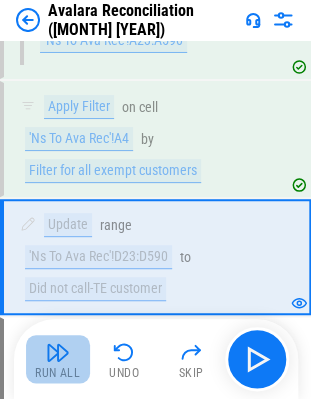 click at bounding box center (58, 352) 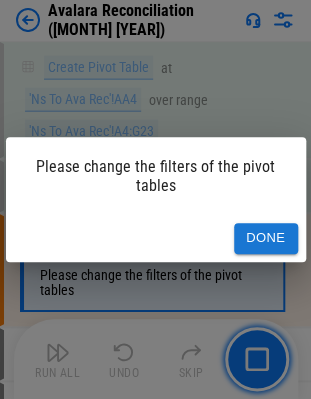 scroll, scrollTop: 14492, scrollLeft: 0, axis: vertical 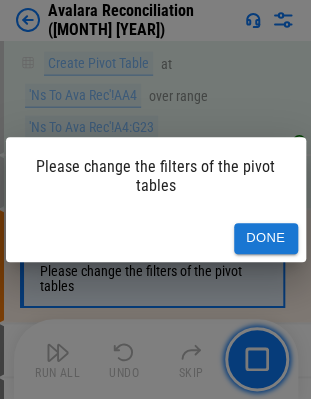 click on "Done" at bounding box center (266, 238) 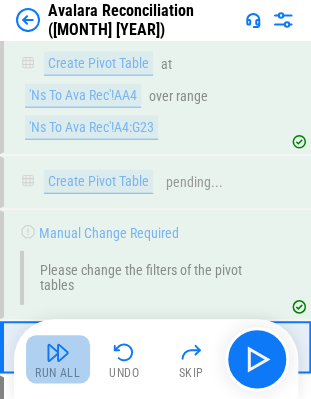 click at bounding box center [58, 352] 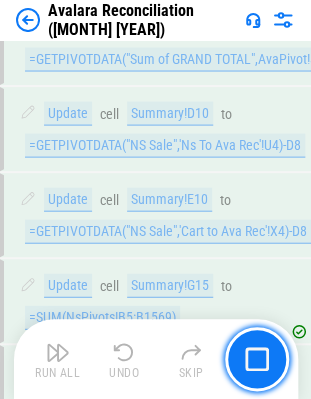 scroll, scrollTop: 15362, scrollLeft: 0, axis: vertical 